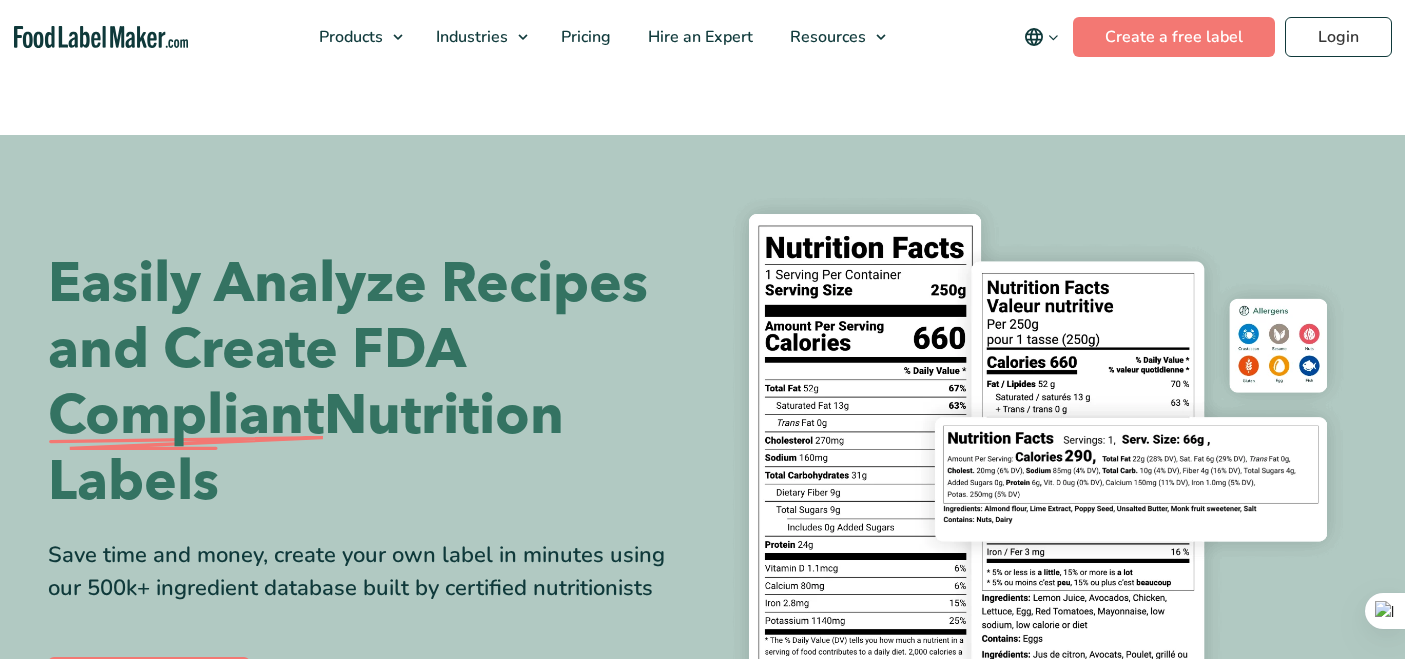 scroll, scrollTop: 0, scrollLeft: 0, axis: both 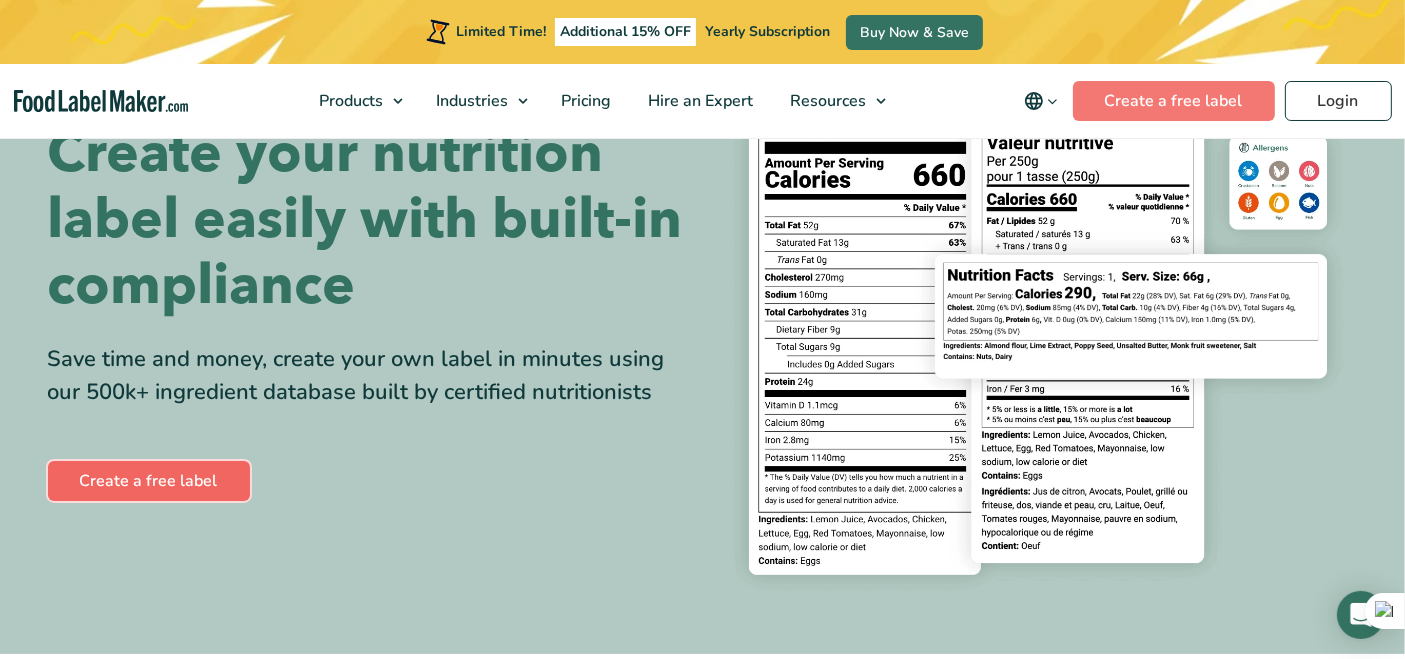 click on "Create a free label" at bounding box center [149, 481] 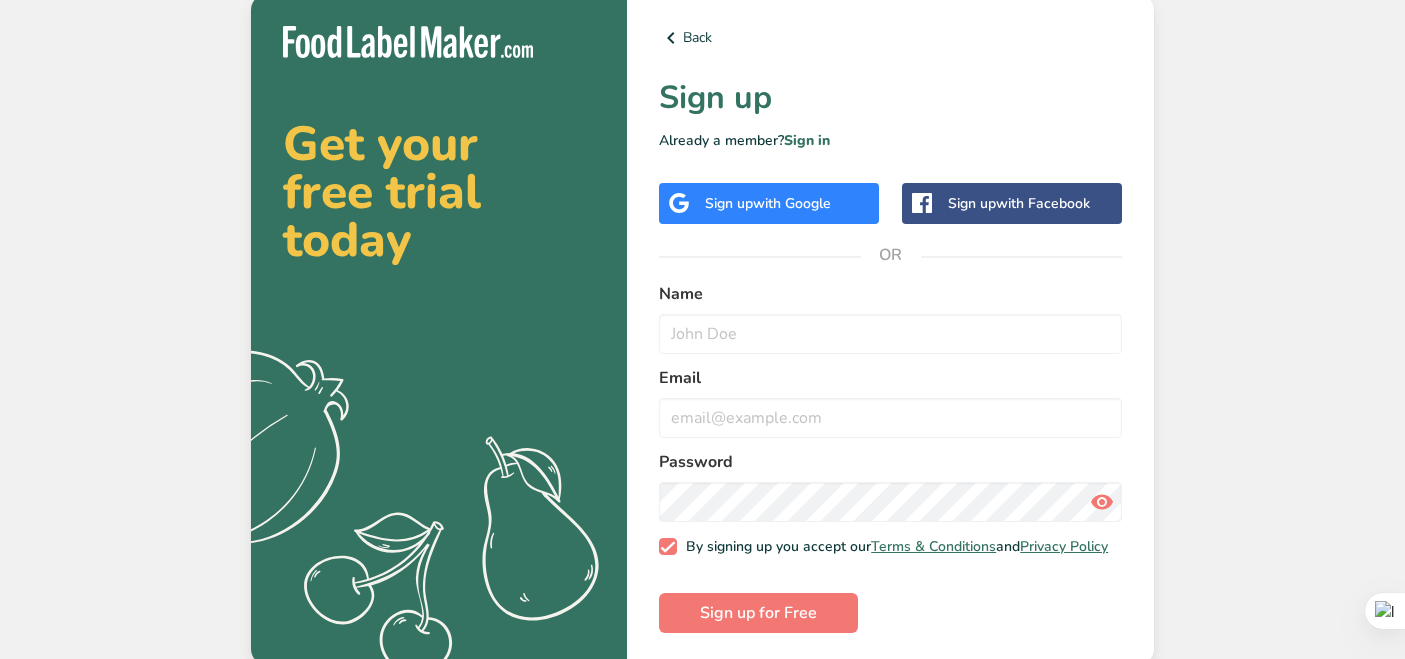 scroll, scrollTop: 0, scrollLeft: 0, axis: both 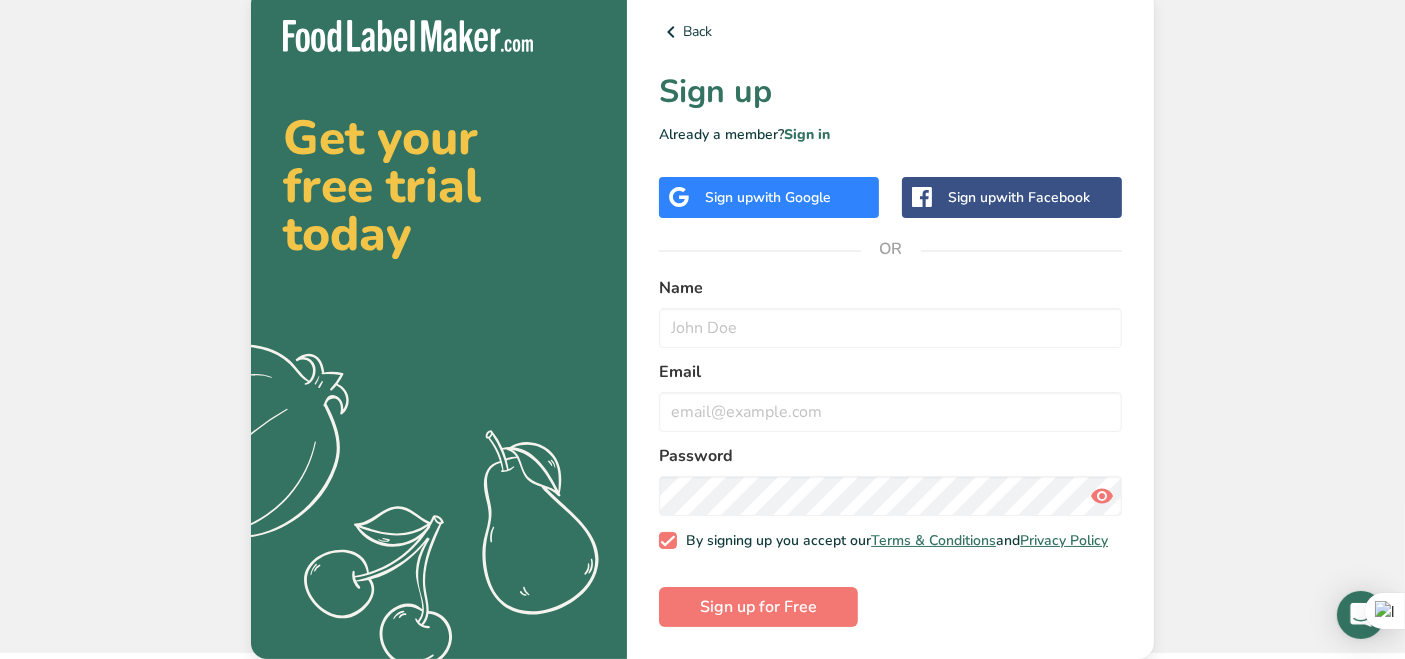 click on "with Google" at bounding box center [792, 197] 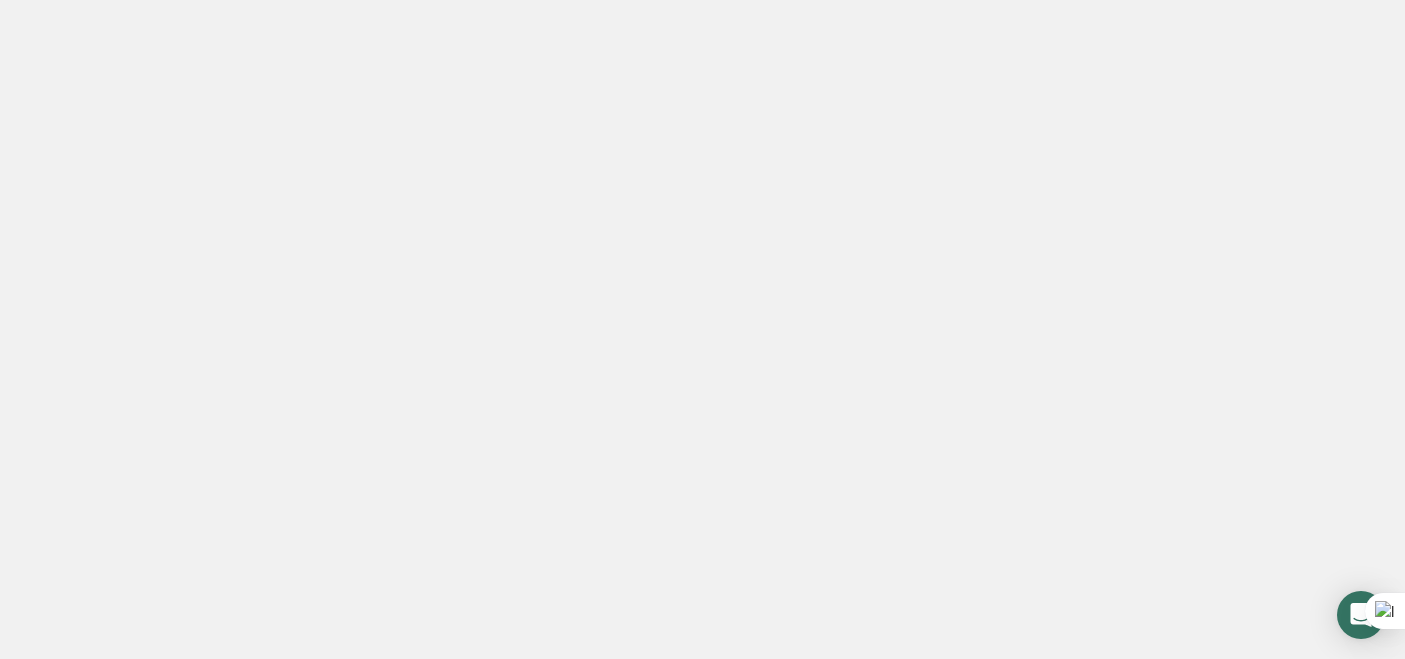 scroll, scrollTop: 0, scrollLeft: 0, axis: both 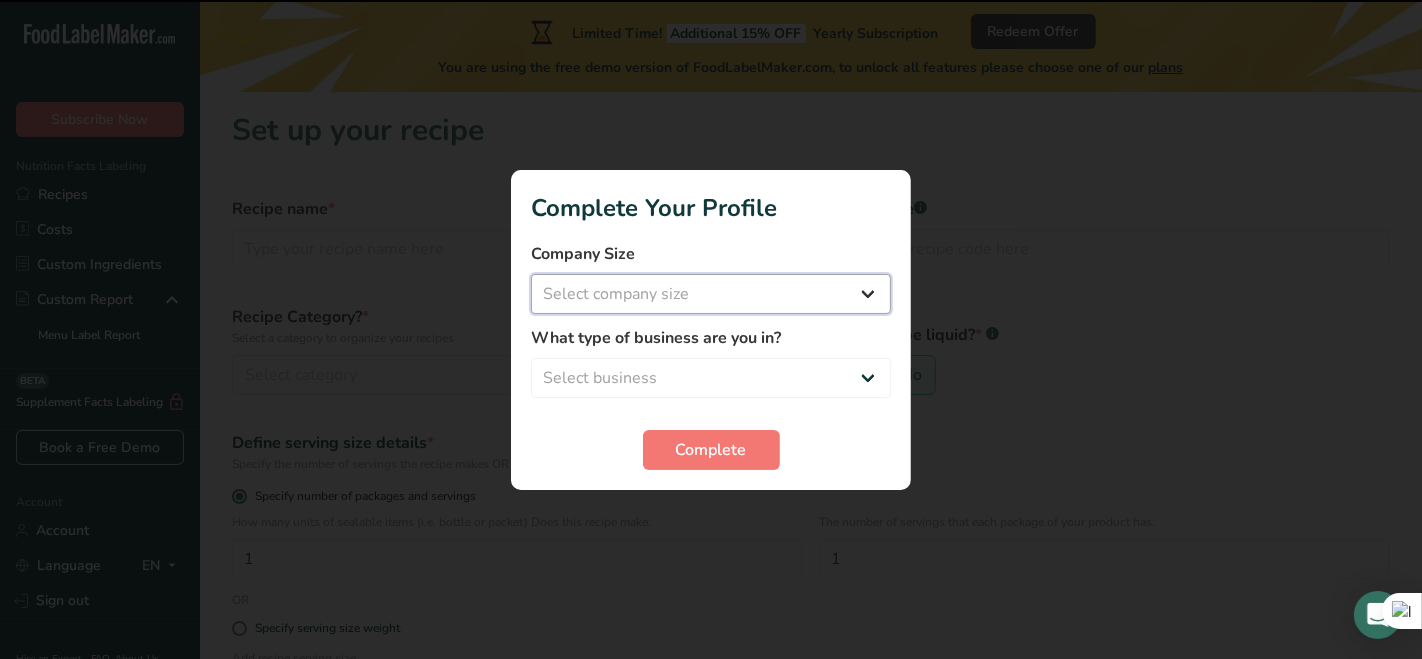 click on "Select company size
Fewer than 10 Employees
10 to 50 Employees
51 to 500 Employees
Over 500 Employees" at bounding box center (711, 294) 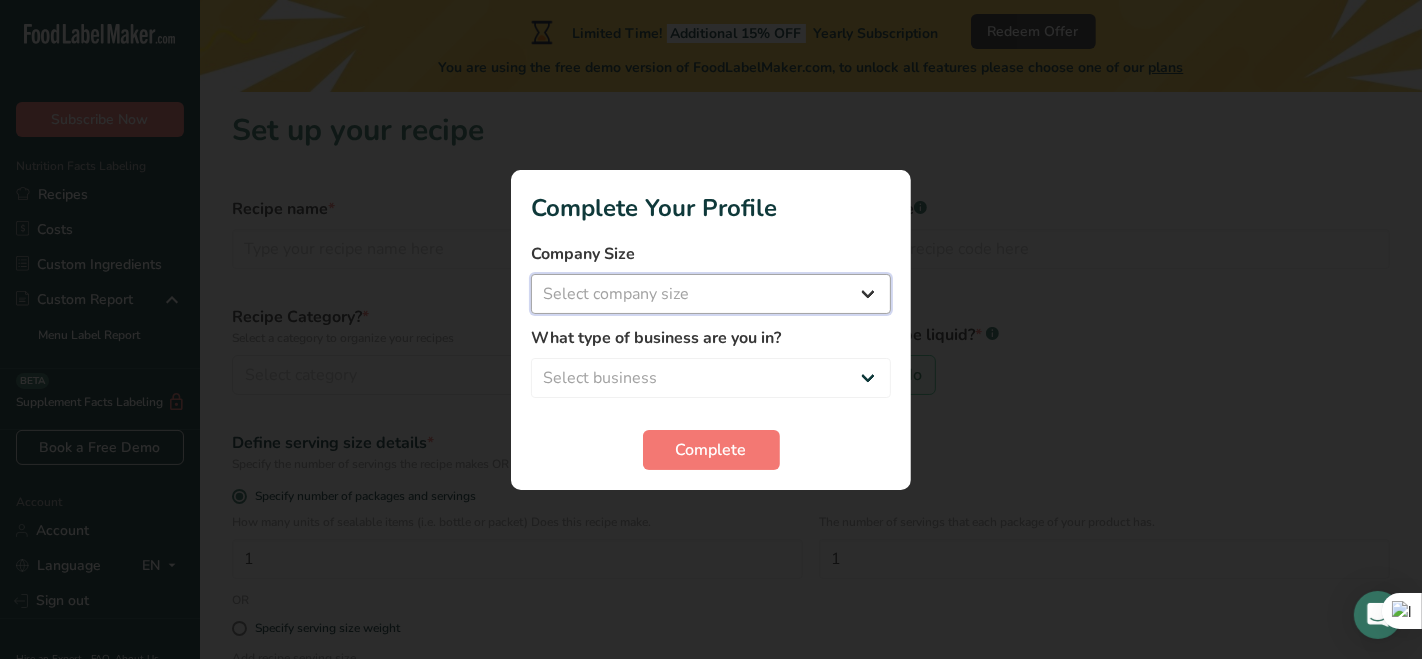 select on "1" 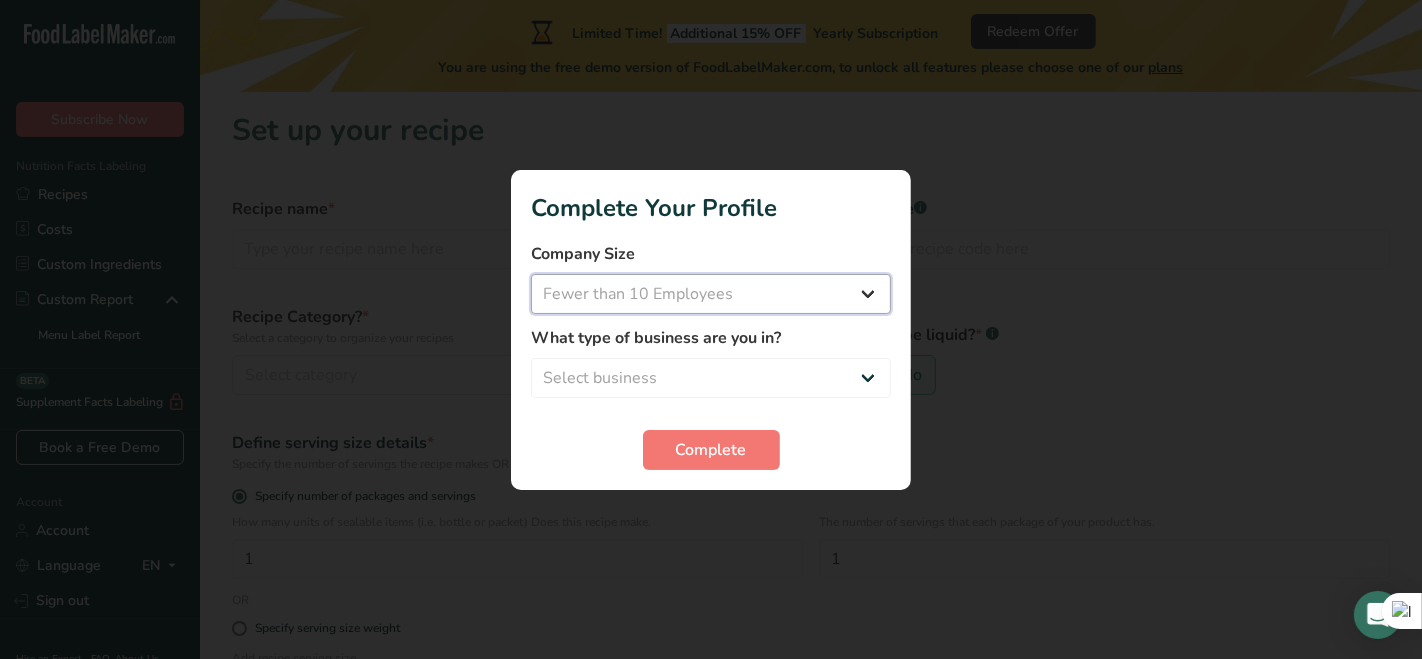 click on "Select company size
Fewer than 10 Employees
10 to 50 Employees
51 to 500 Employees
Over 500 Employees" at bounding box center (711, 294) 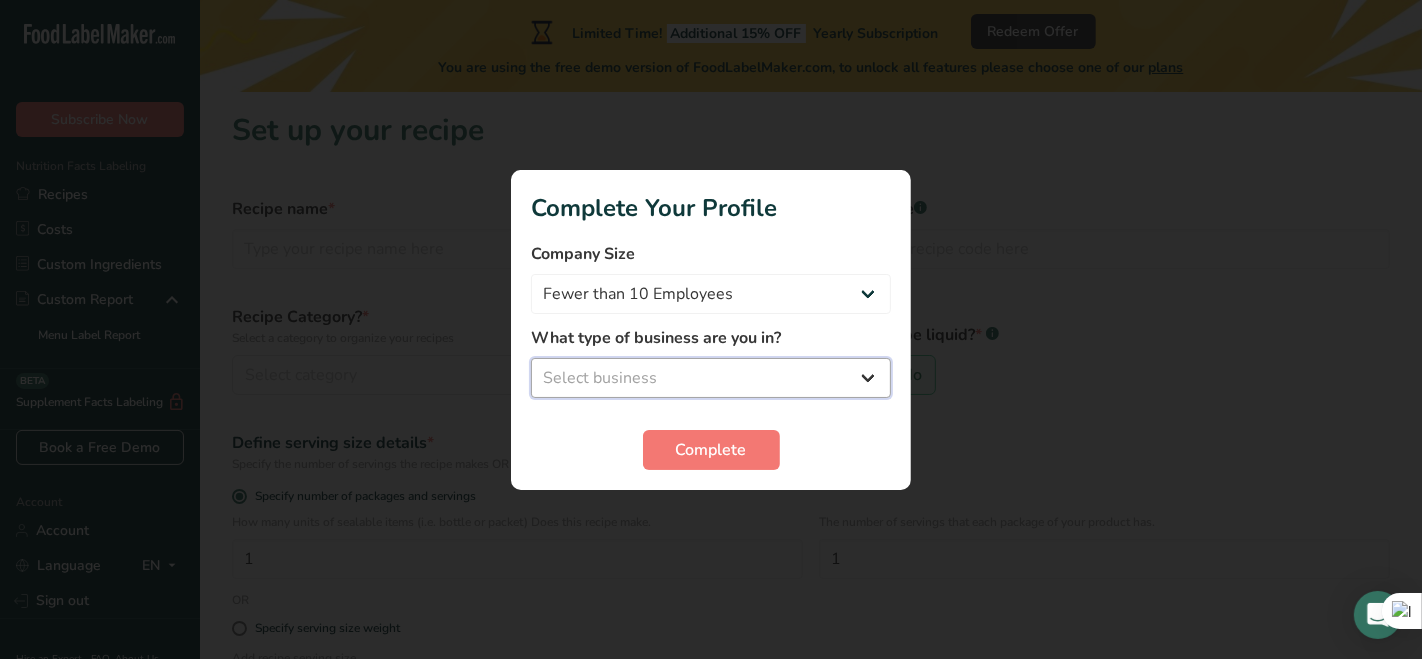 click on "Select business
Packaged Food Manufacturer
Restaurant & Cafe
Bakery
Meal Plans & Catering Company
Nutritionist
Food Blogger
Personal Trainer
Other" at bounding box center (711, 378) 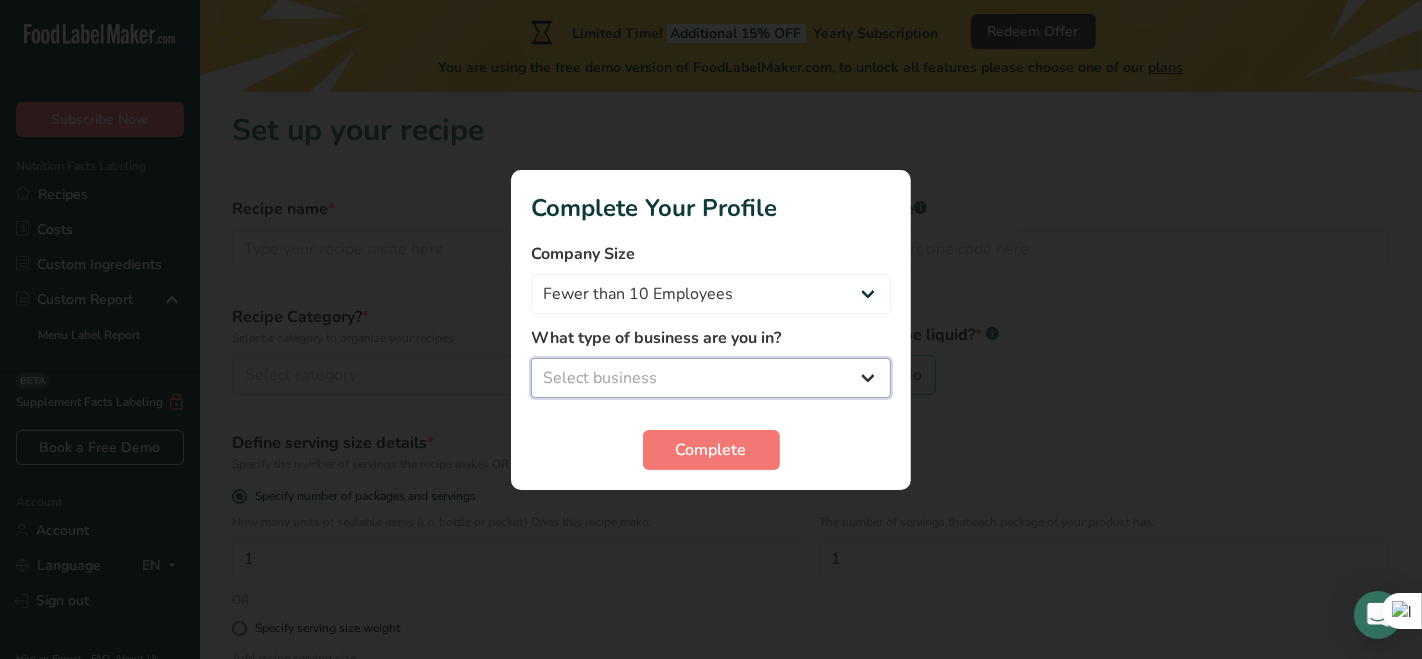 select on "5" 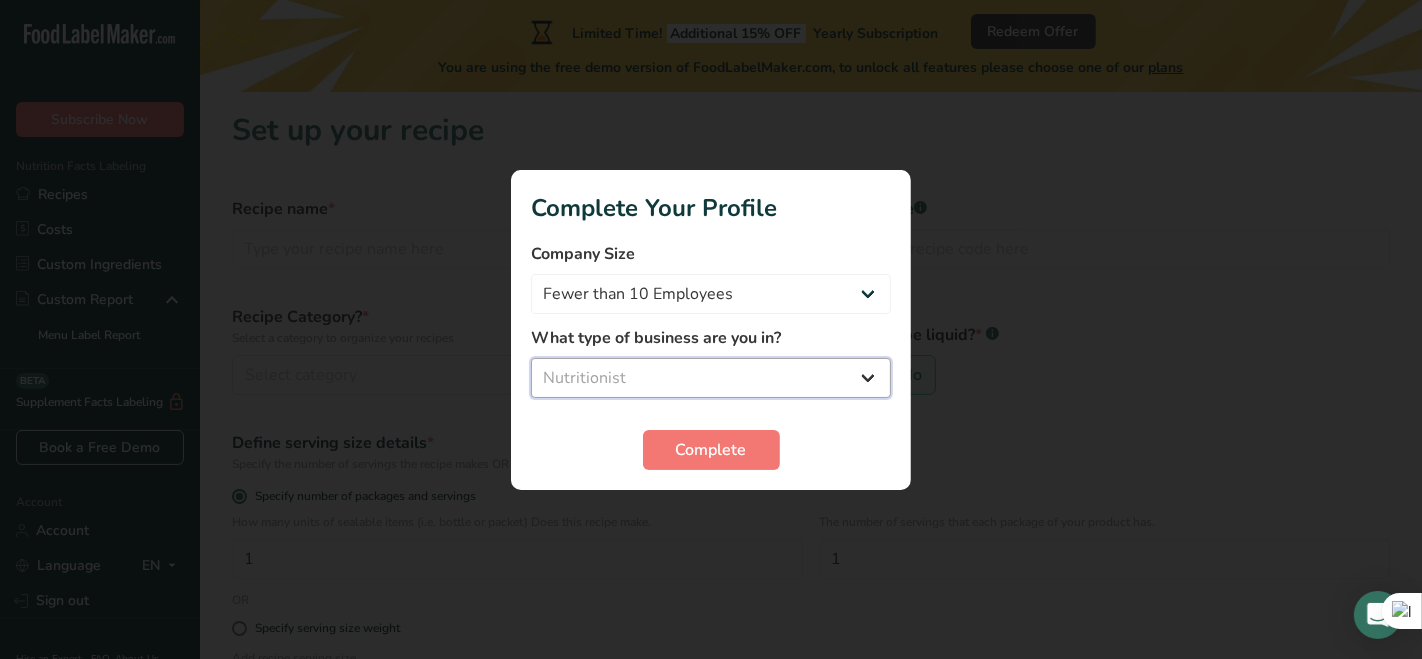 click on "Select business
Packaged Food Manufacturer
Restaurant & Cafe
Bakery
Meal Plans & Catering Company
Nutritionist
Food Blogger
Personal Trainer
Other" at bounding box center (711, 378) 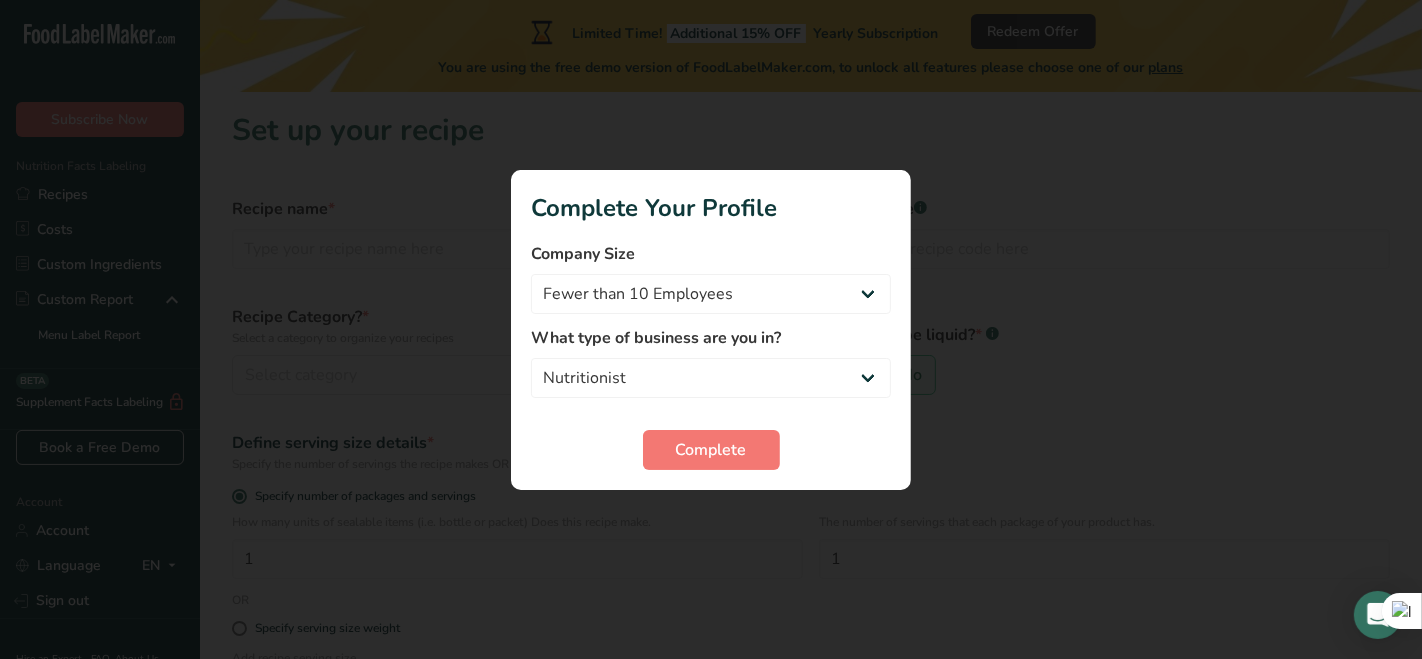 click on "Complete Your Profile
Company Size
Fewer than 10 Employees
10 to 50 Employees
51 to 500 Employees
Over 500 Employees
What type of business are you in?
Packaged Food Manufacturer
Restaurant & Cafe
Bakery
Meal Plans & Catering Company
Nutritionist
Food Blogger
Personal Trainer
Other
Complete" at bounding box center [711, 330] 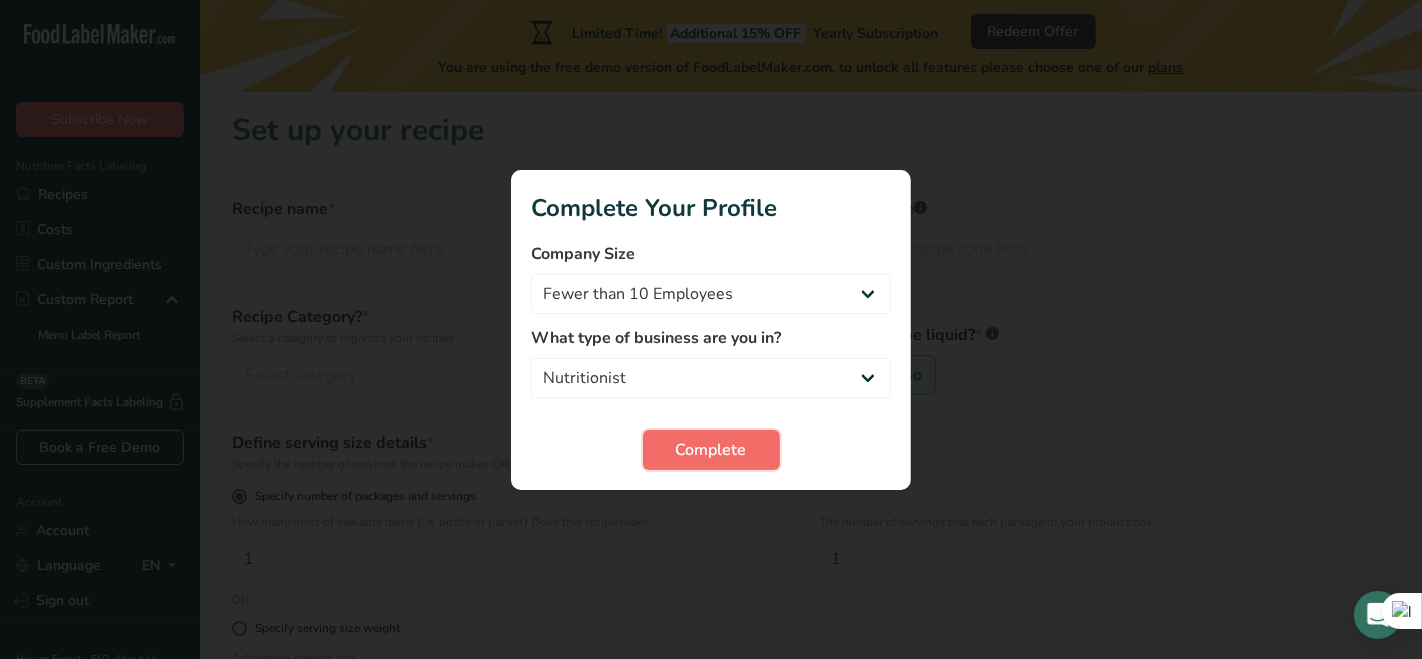 click on "Complete" at bounding box center (711, 450) 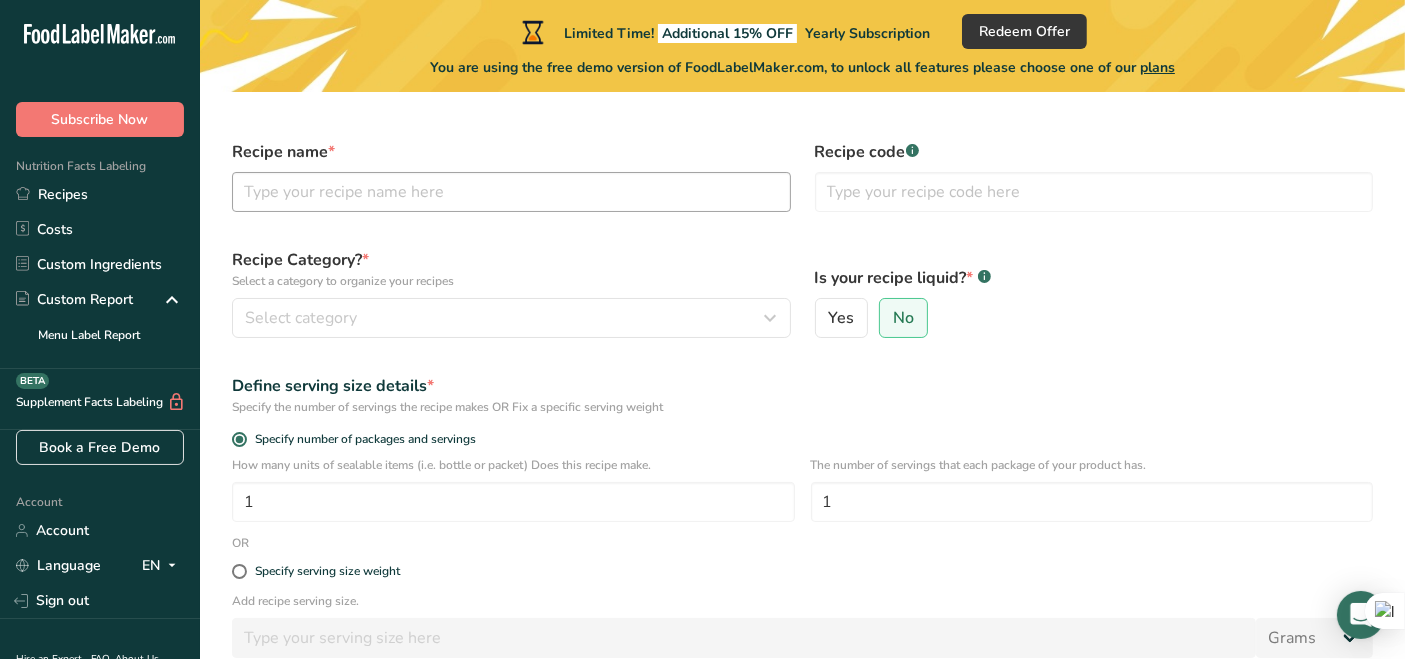 scroll, scrollTop: 0, scrollLeft: 0, axis: both 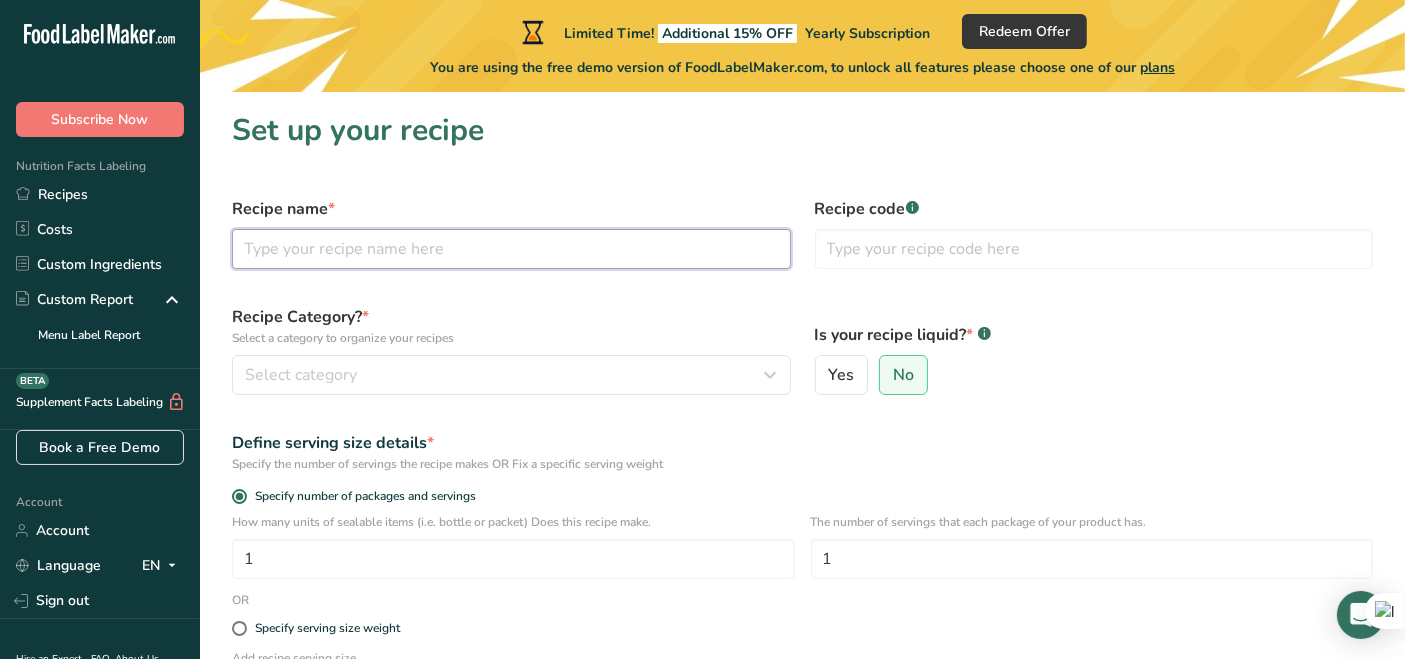 click at bounding box center [511, 249] 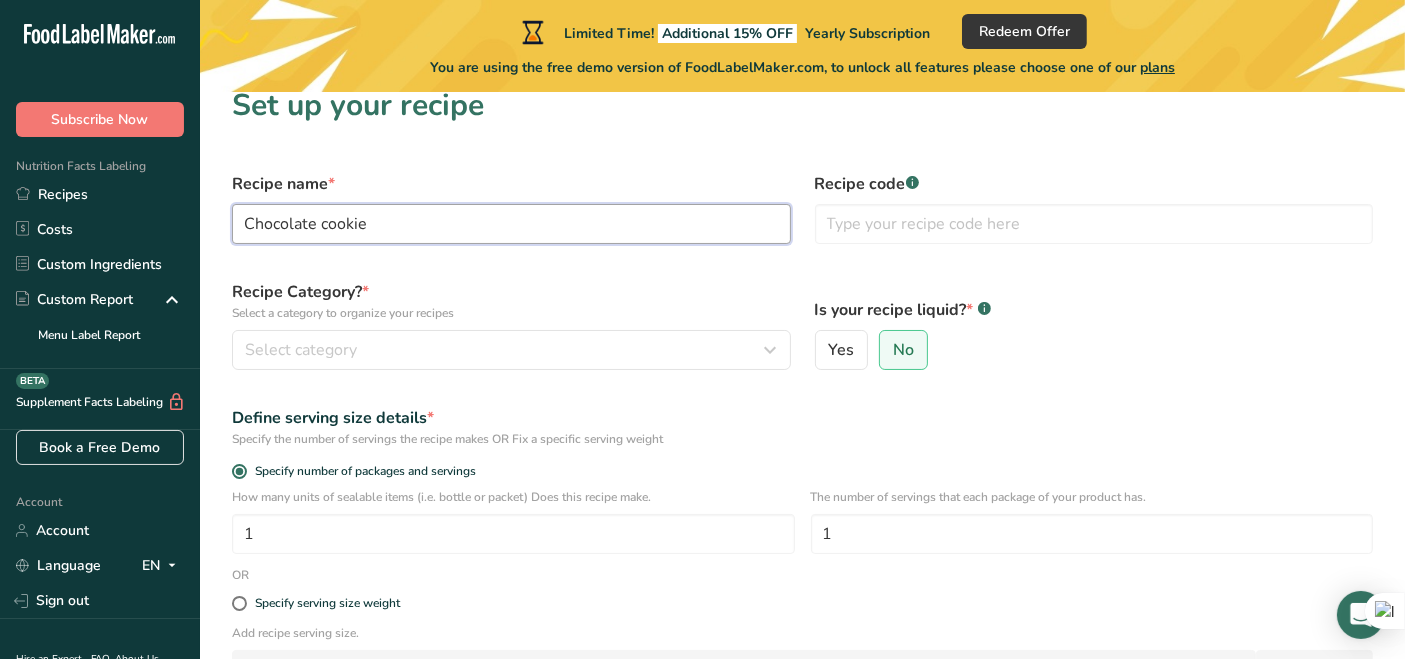 scroll, scrollTop: 26, scrollLeft: 0, axis: vertical 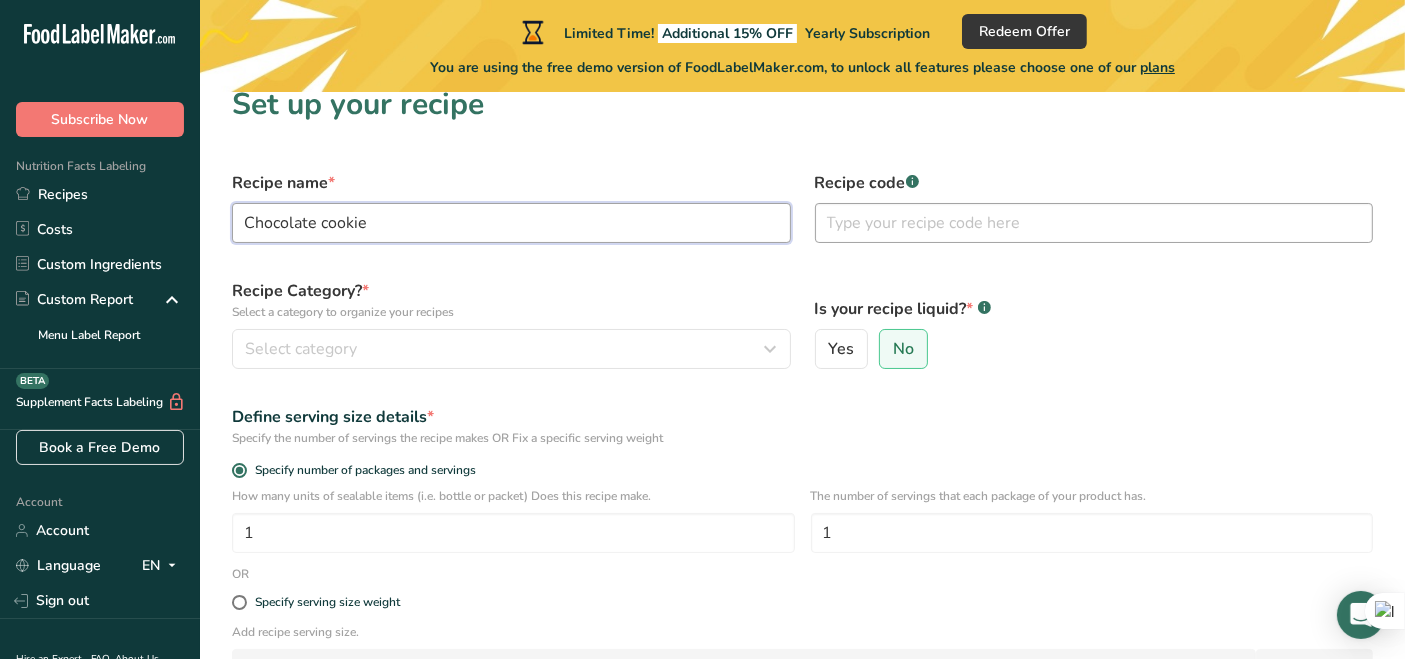 type on "Chocolate cookie" 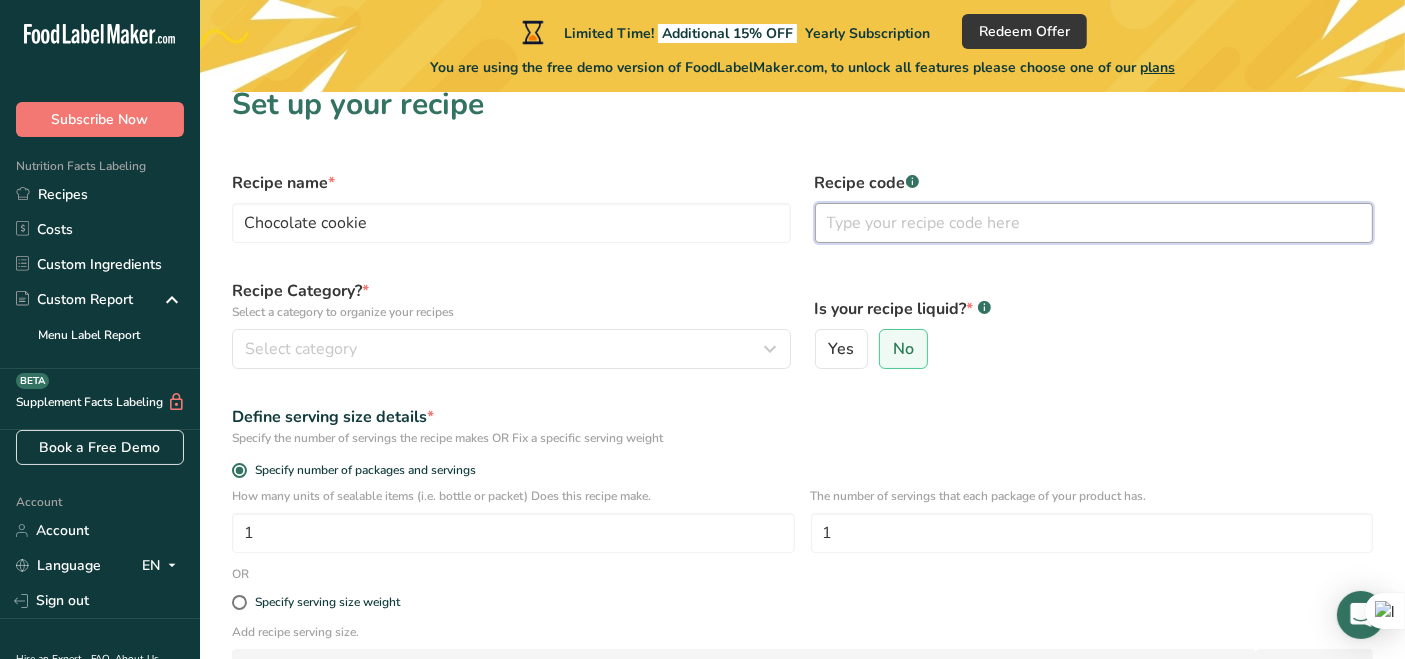 click at bounding box center (1094, 223) 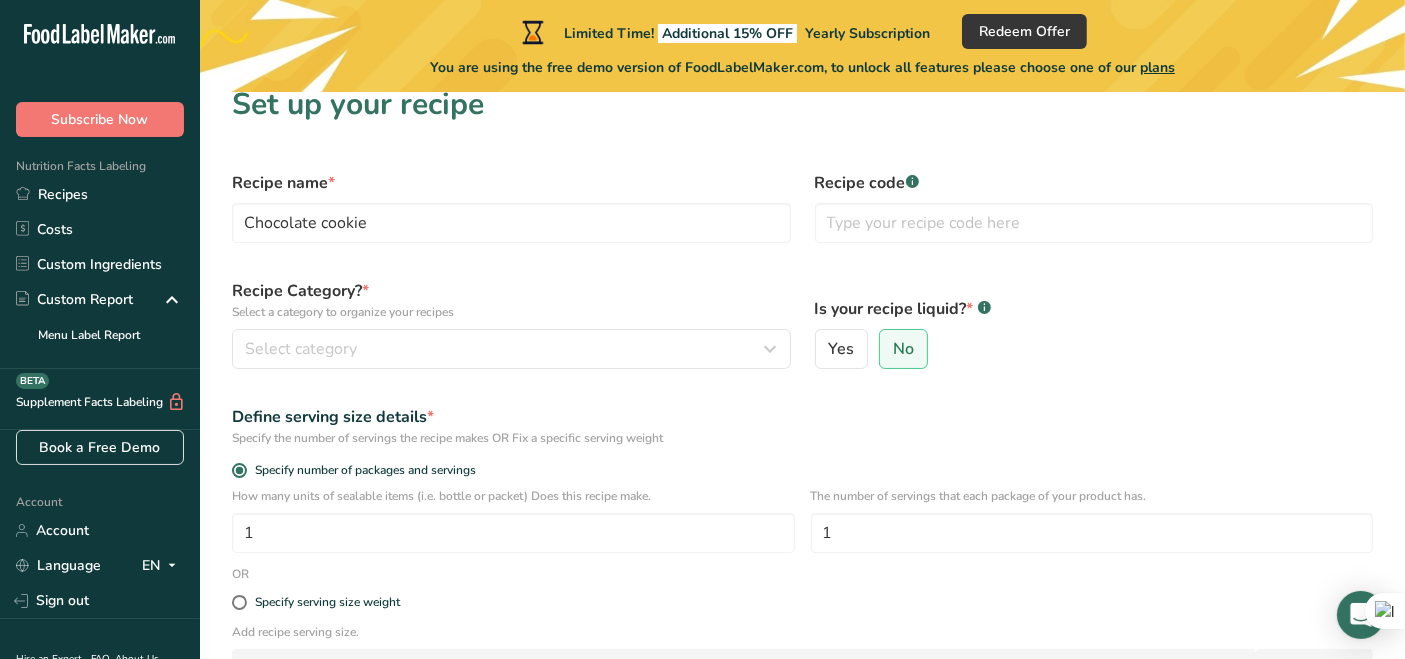 click on "Recipe Category? *
Select a category to organize your recipes
Select category
Standard Categories
Custom Categories
.a-a{fill:#347362;}.b-a{fill:#fff;}
Baked Goods
Beverages
Confectionery
Cooked Meals, Salads, & Sauces
Dairy
Snacks
Add New Category" at bounding box center [511, 324] 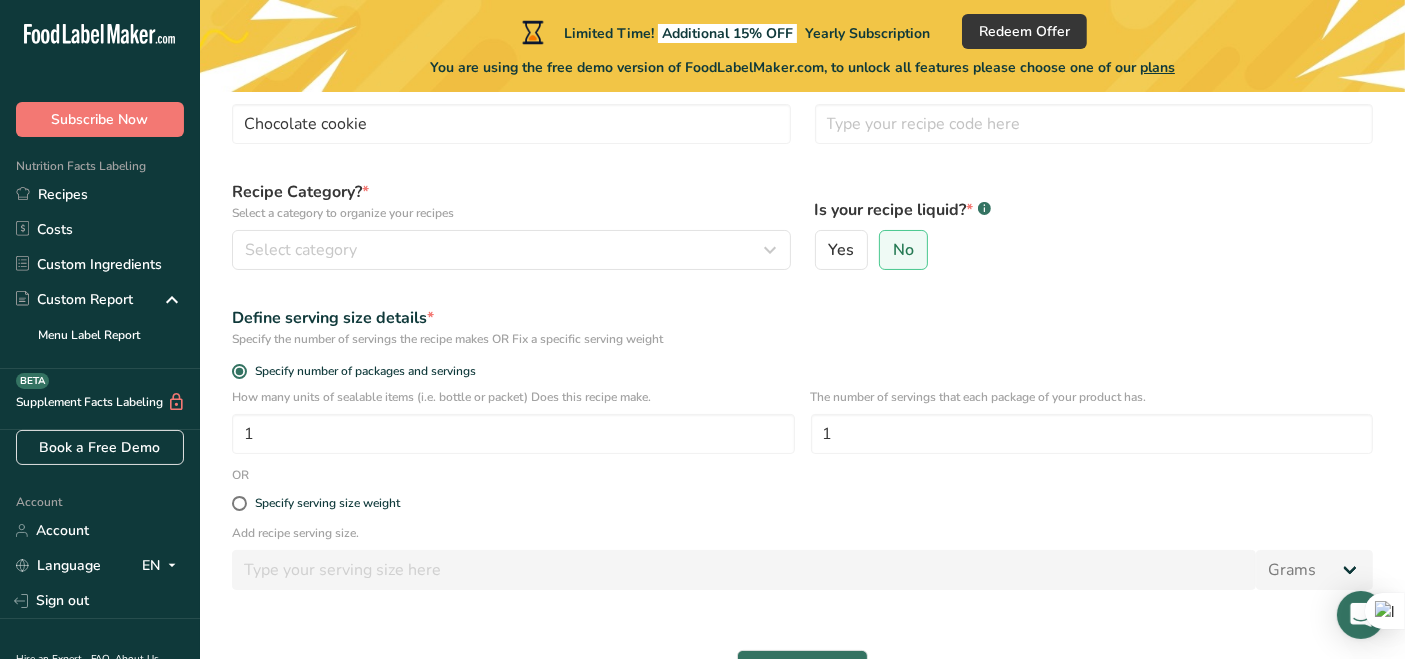 scroll, scrollTop: 126, scrollLeft: 0, axis: vertical 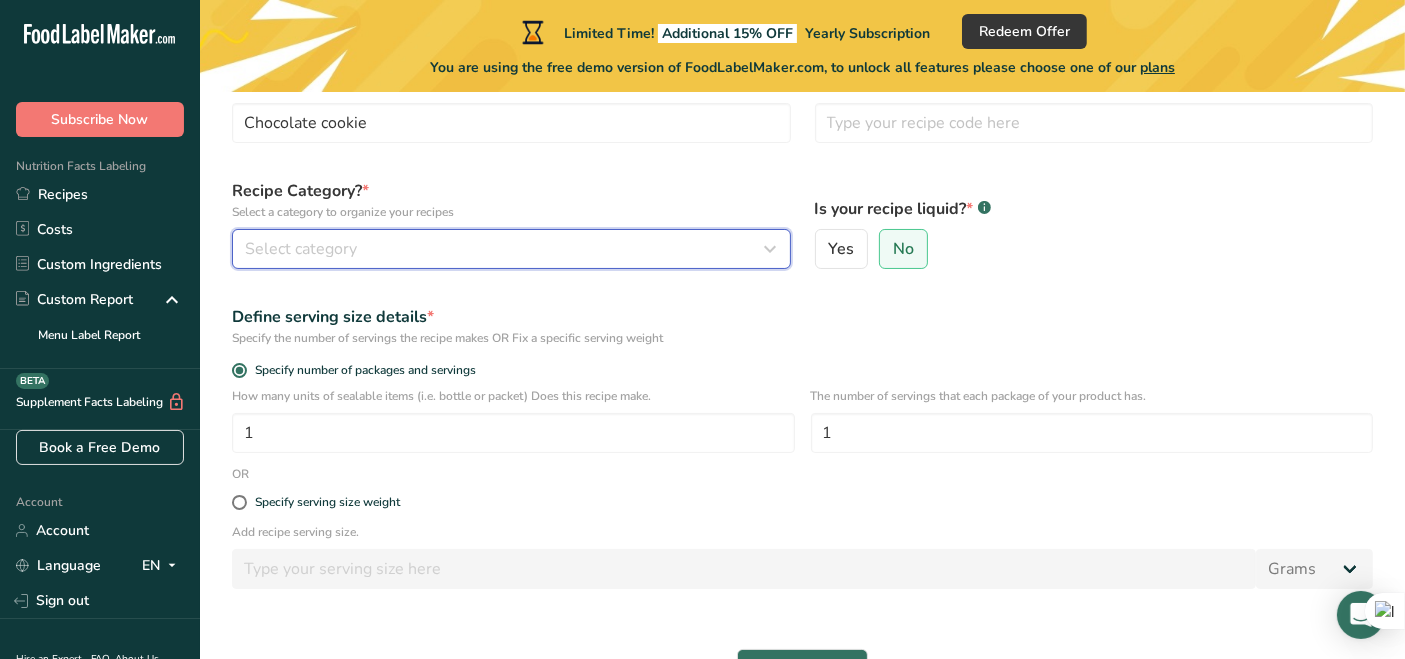 click on "Select category" at bounding box center [505, 249] 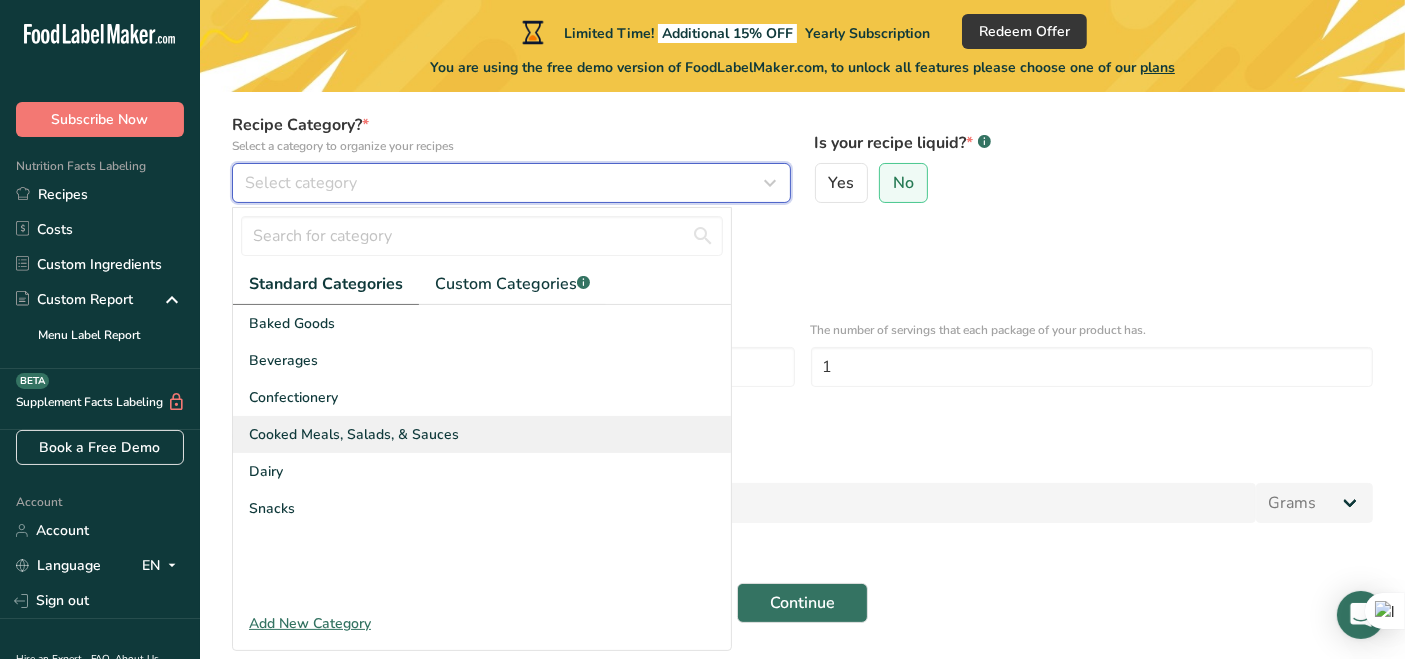 scroll, scrollTop: 193, scrollLeft: 0, axis: vertical 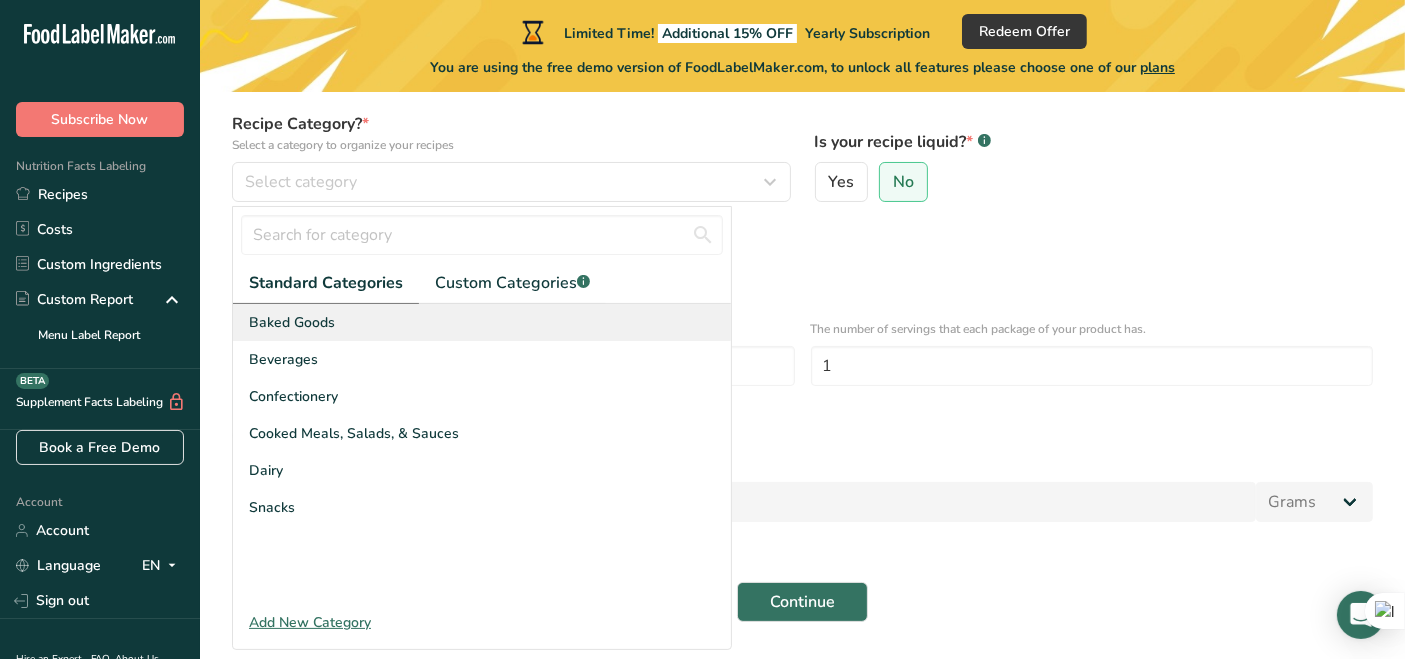 click on "Baked Goods" at bounding box center (482, 322) 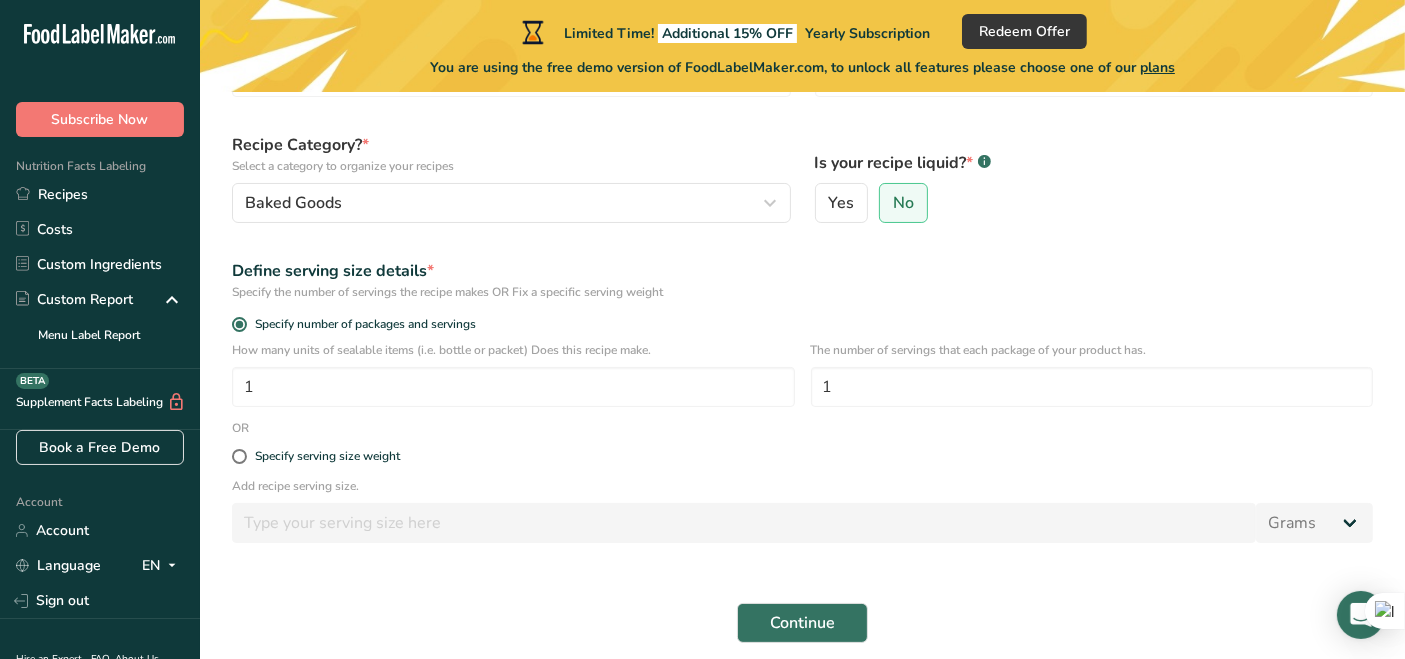 scroll, scrollTop: 171, scrollLeft: 0, axis: vertical 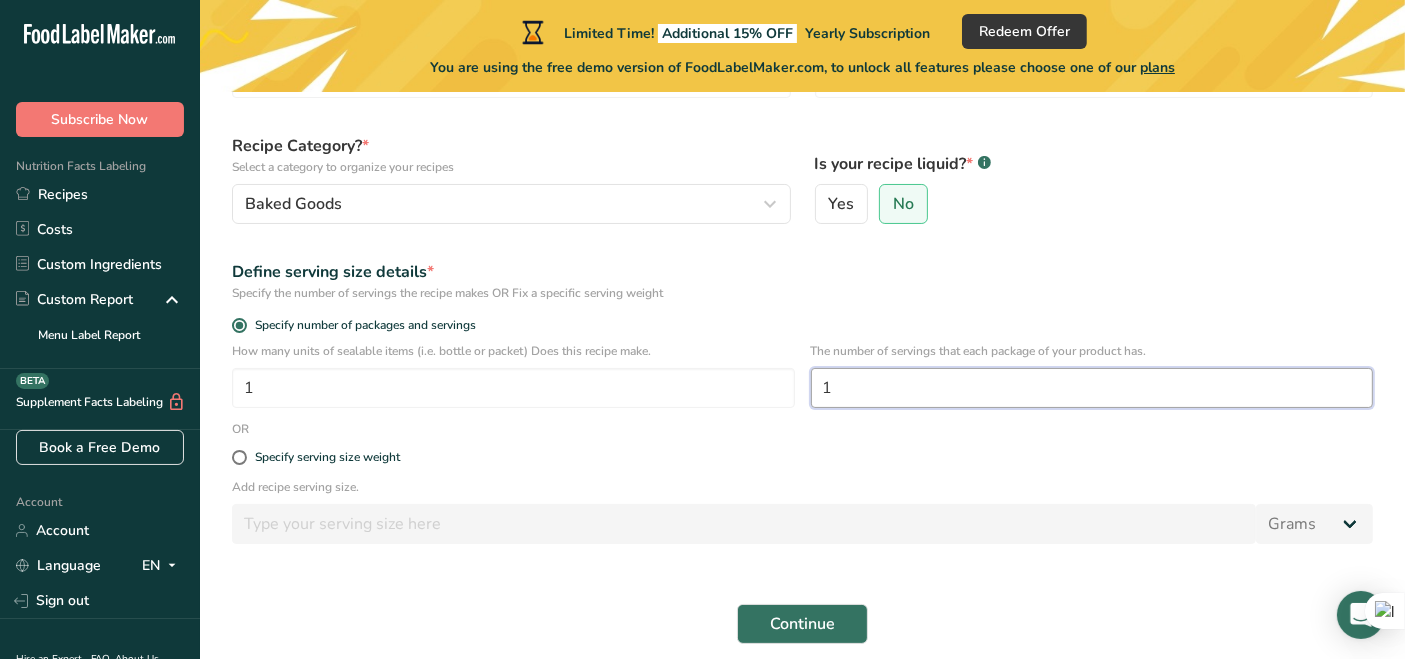click on "1" at bounding box center (1092, 388) 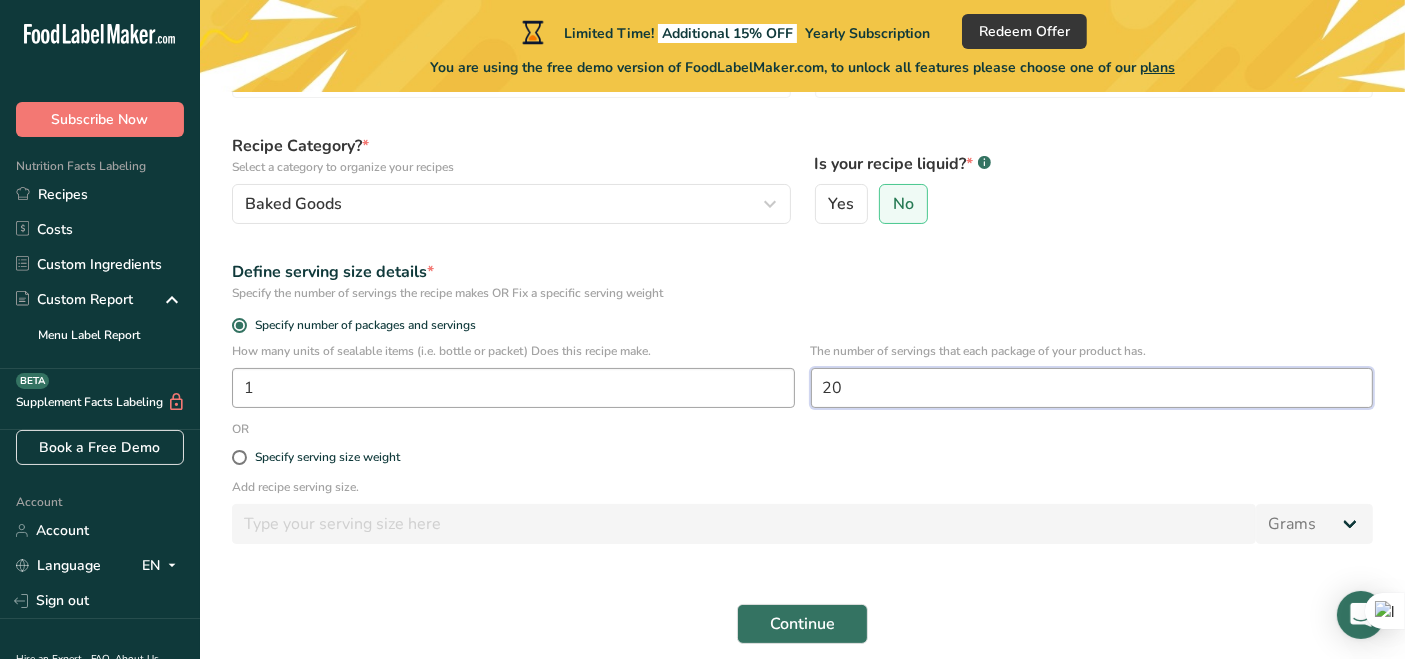 type on "20" 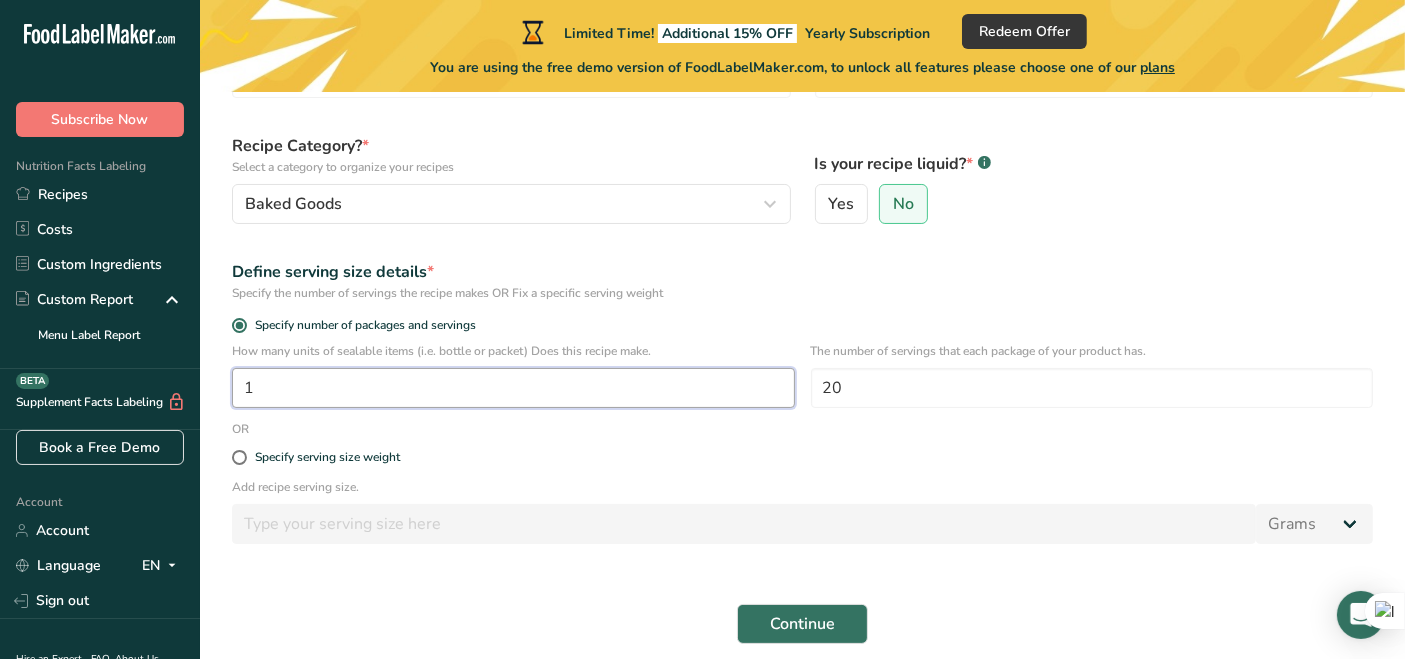 click on "1" at bounding box center [513, 388] 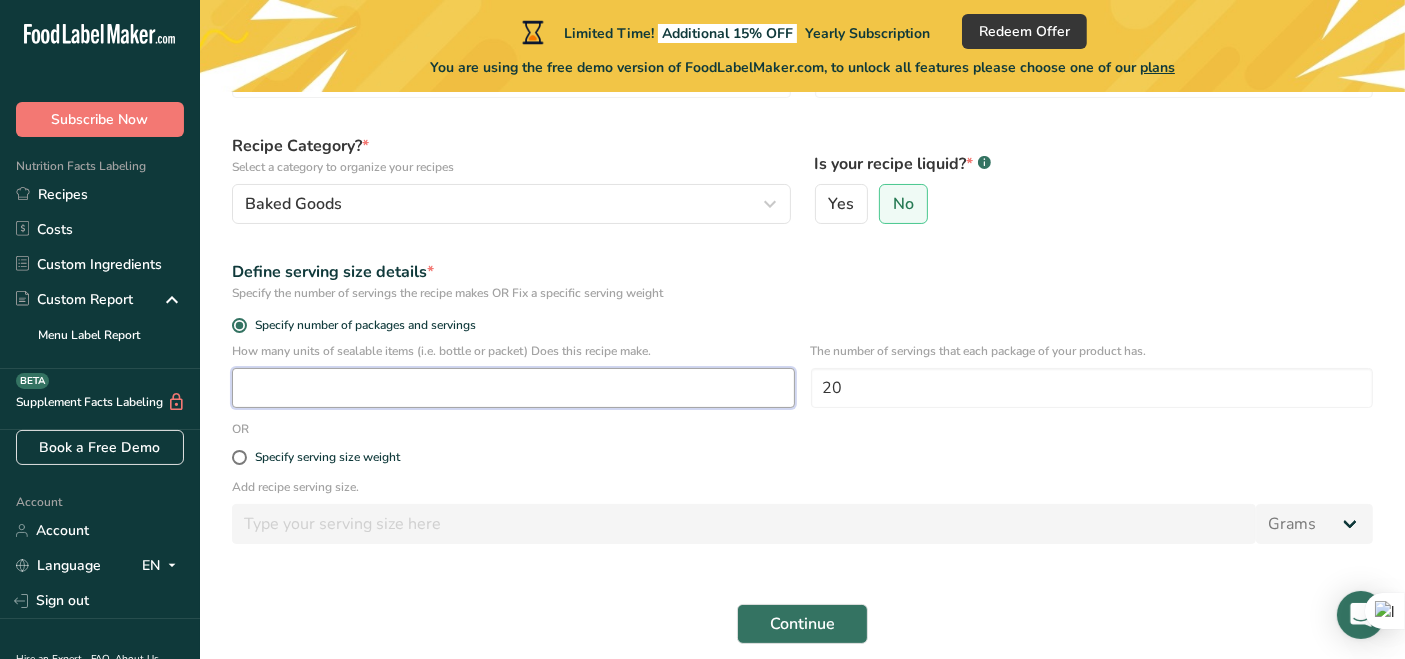 type on "1" 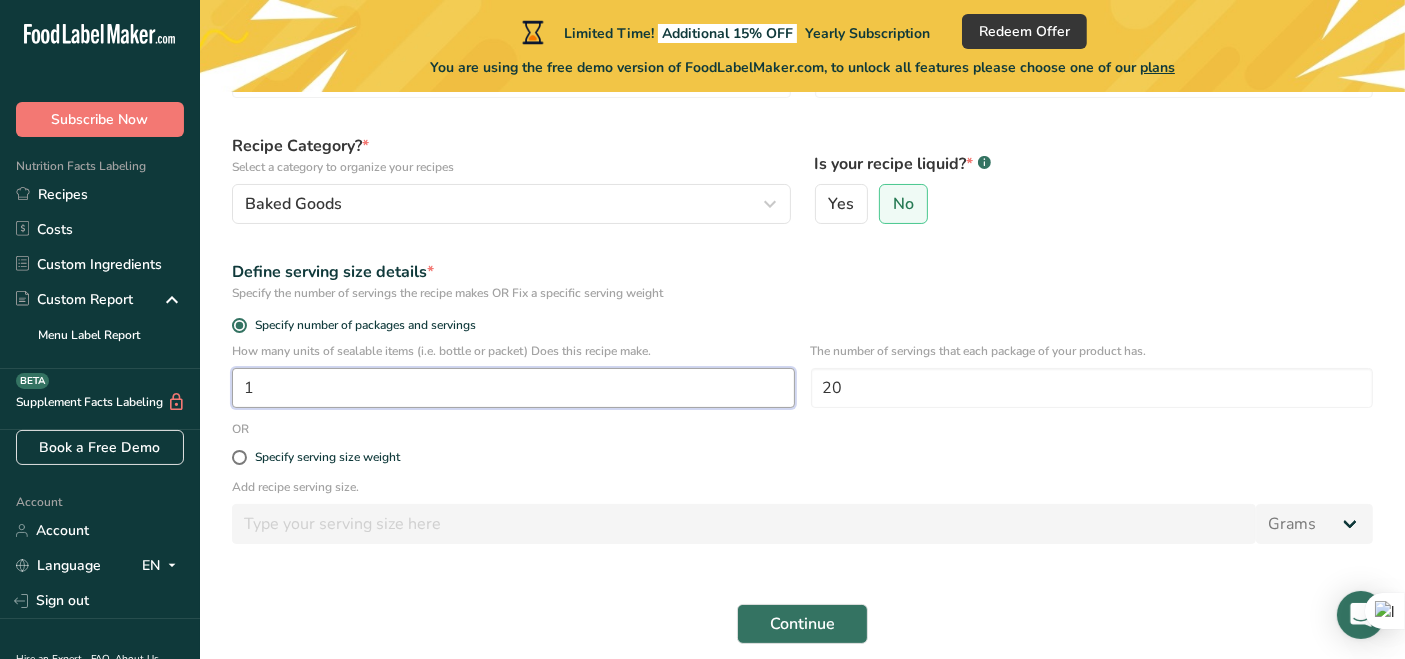 scroll, scrollTop: 252, scrollLeft: 0, axis: vertical 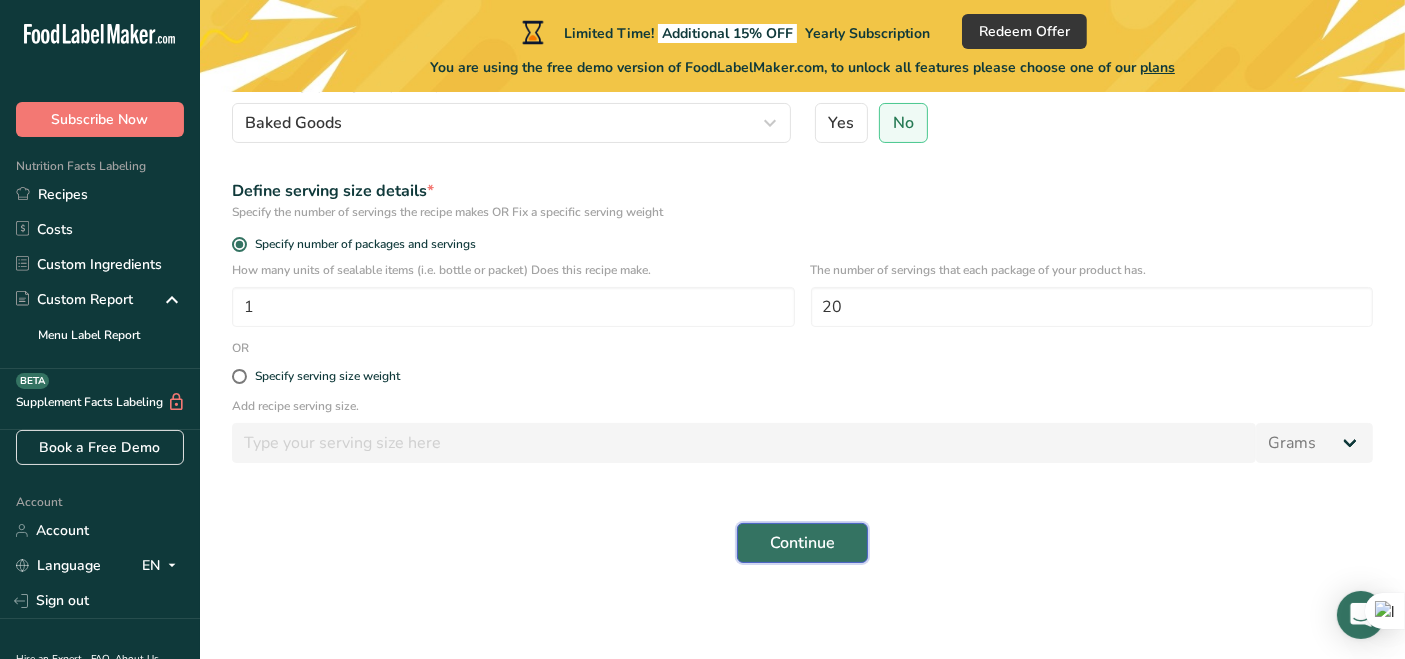 click on "Continue" at bounding box center (802, 543) 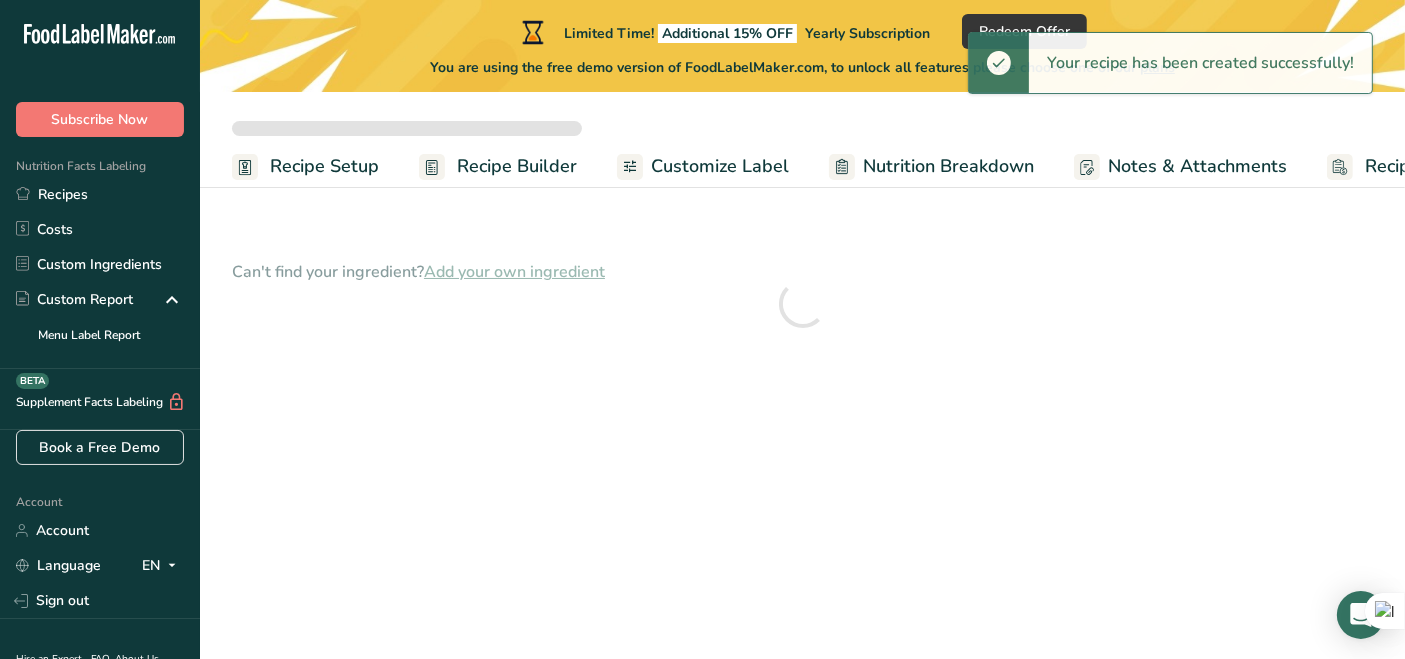 scroll, scrollTop: 0, scrollLeft: 0, axis: both 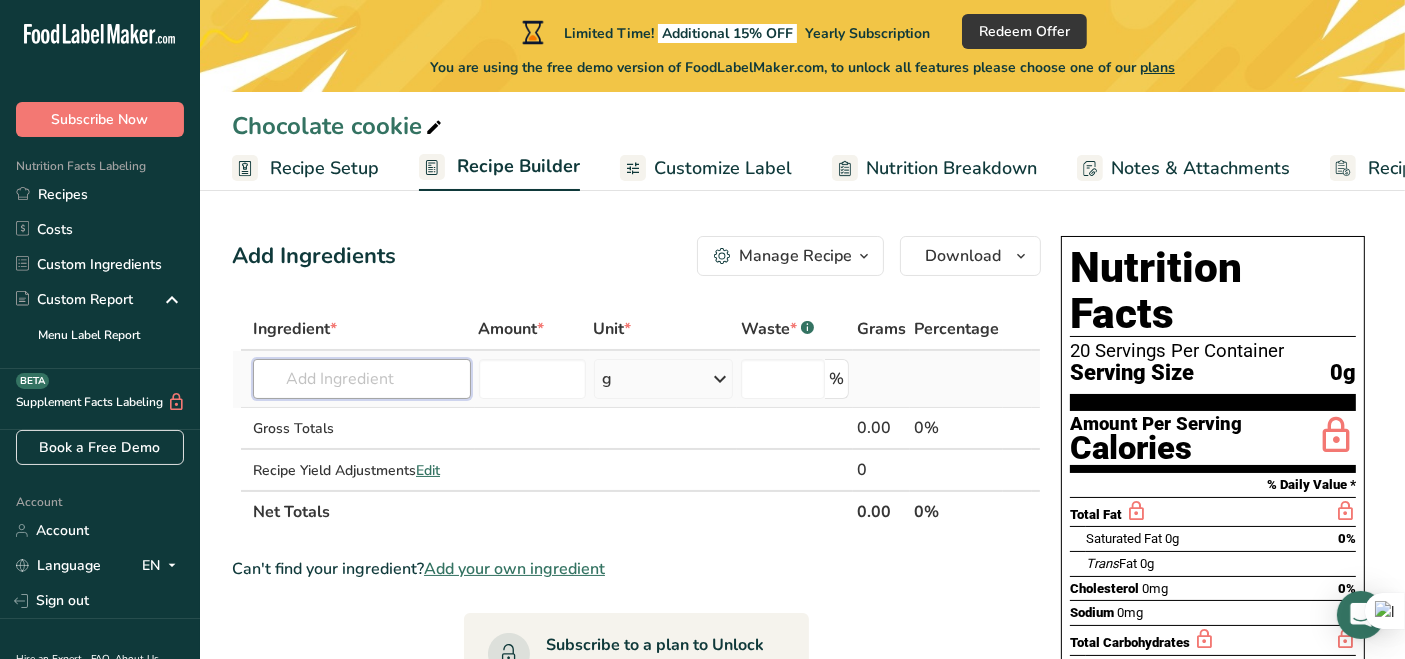 click at bounding box center (362, 379) 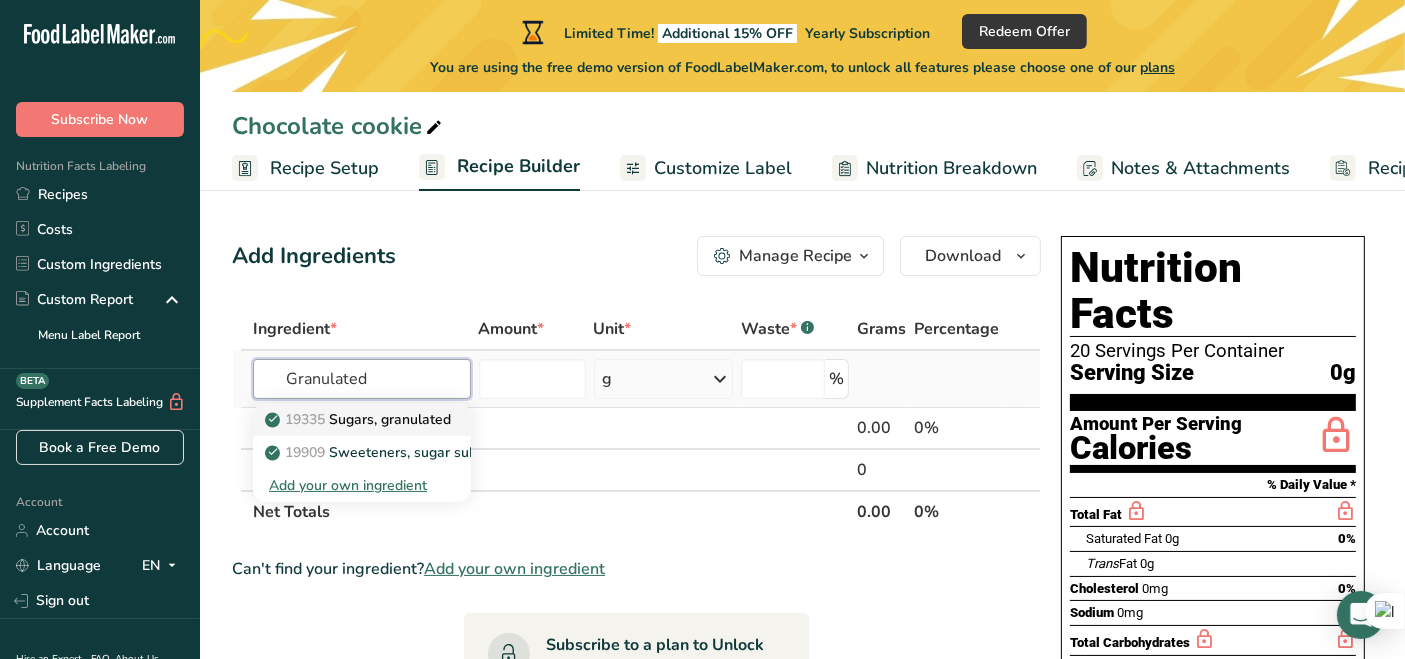 type on "Granulated" 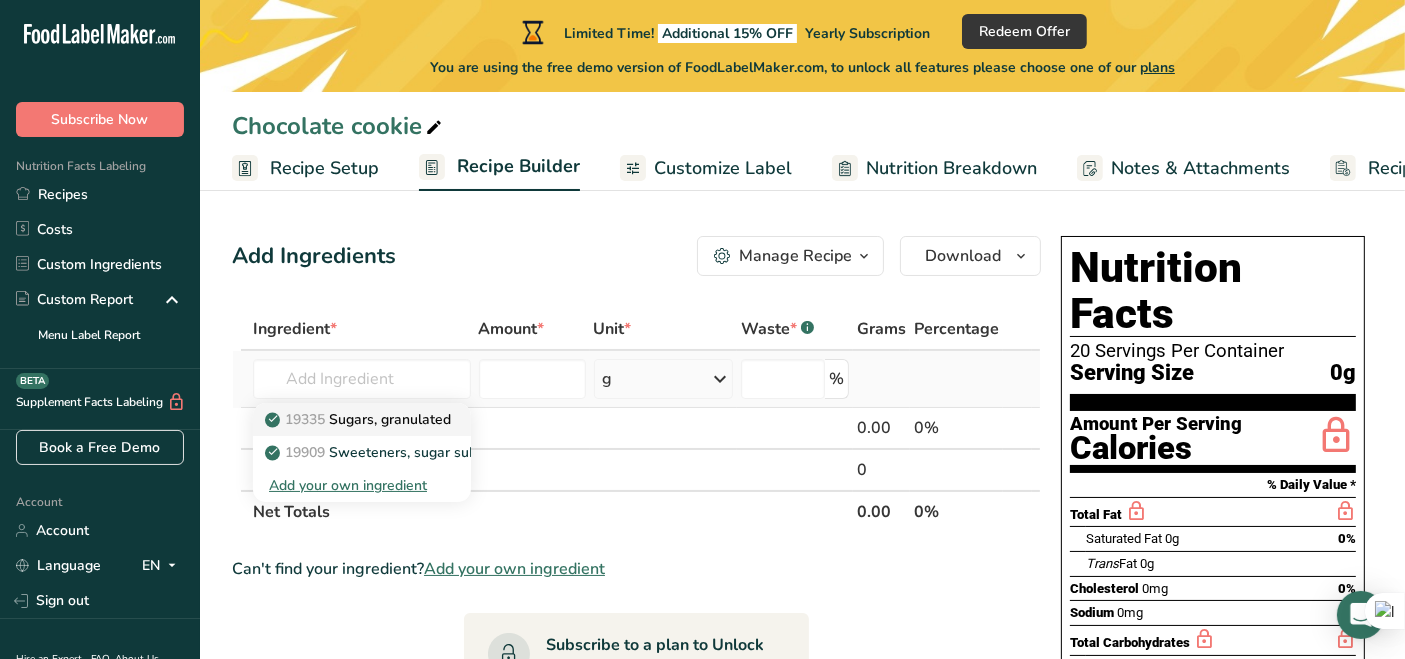 click on "19335
Sugars, granulated" at bounding box center (360, 419) 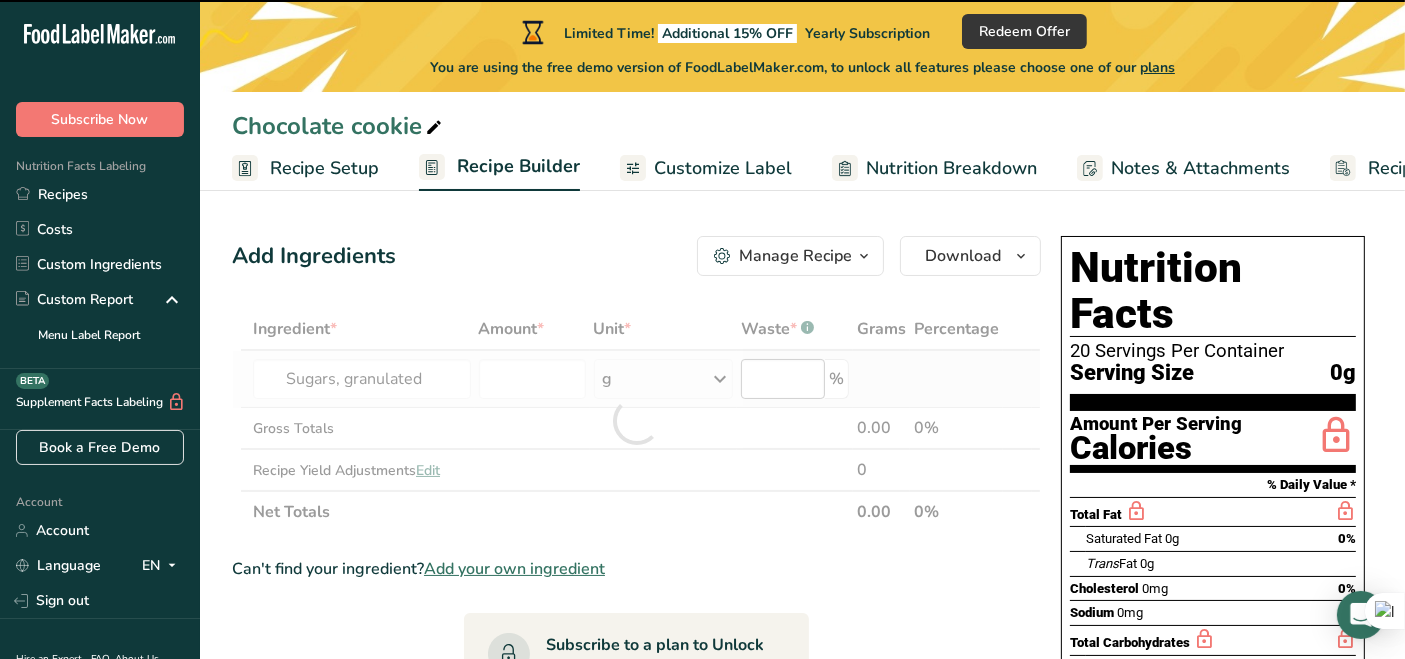 type on "0" 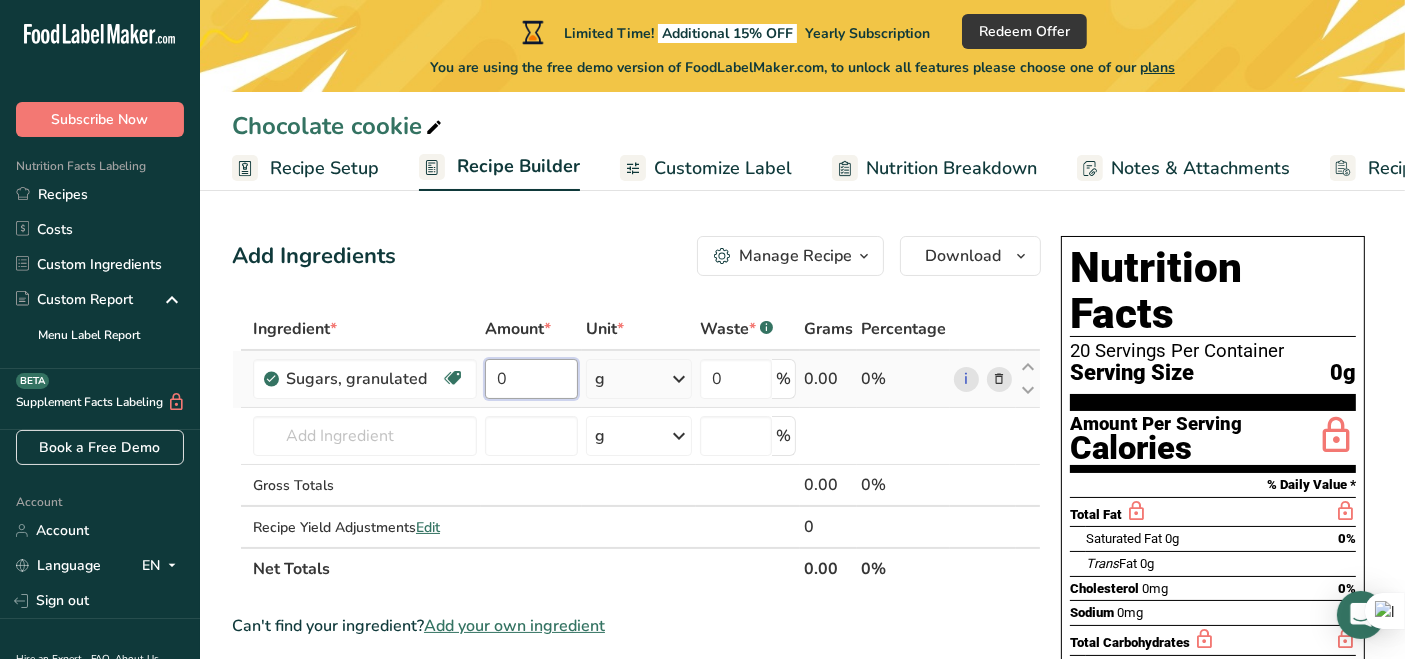 click on "0" at bounding box center [531, 379] 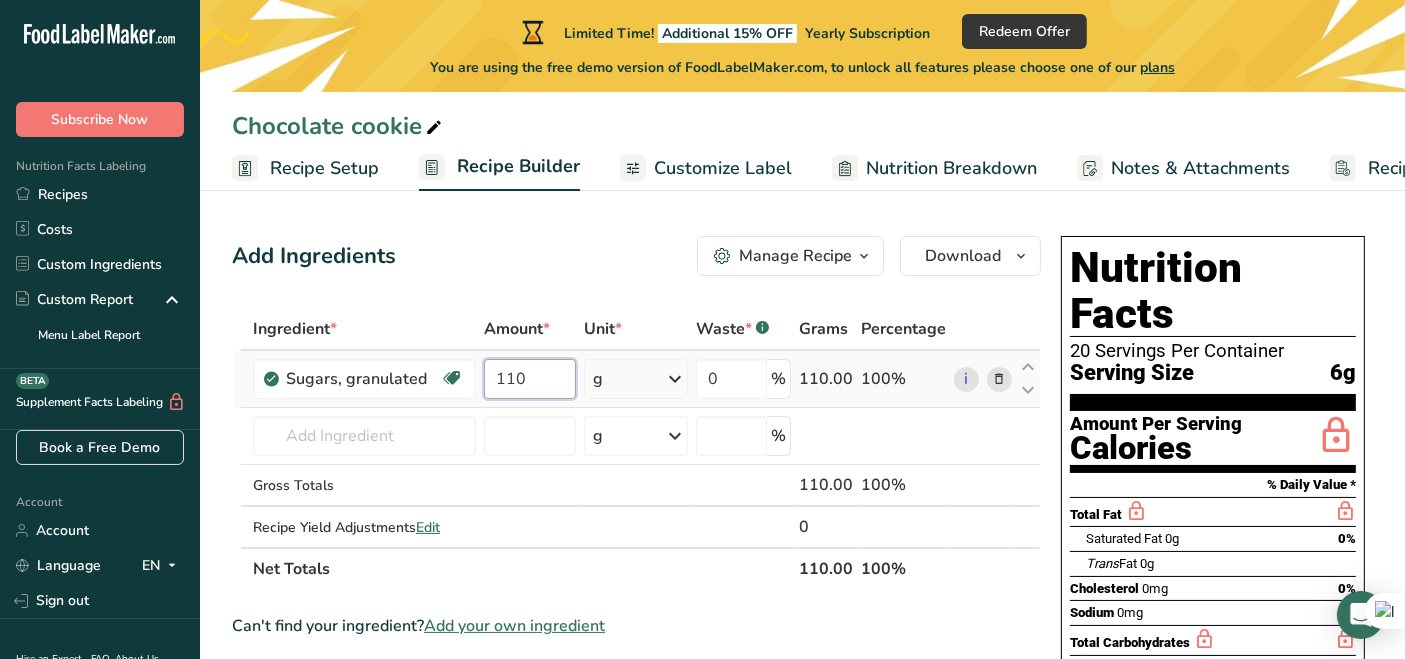 click on "110" at bounding box center [530, 379] 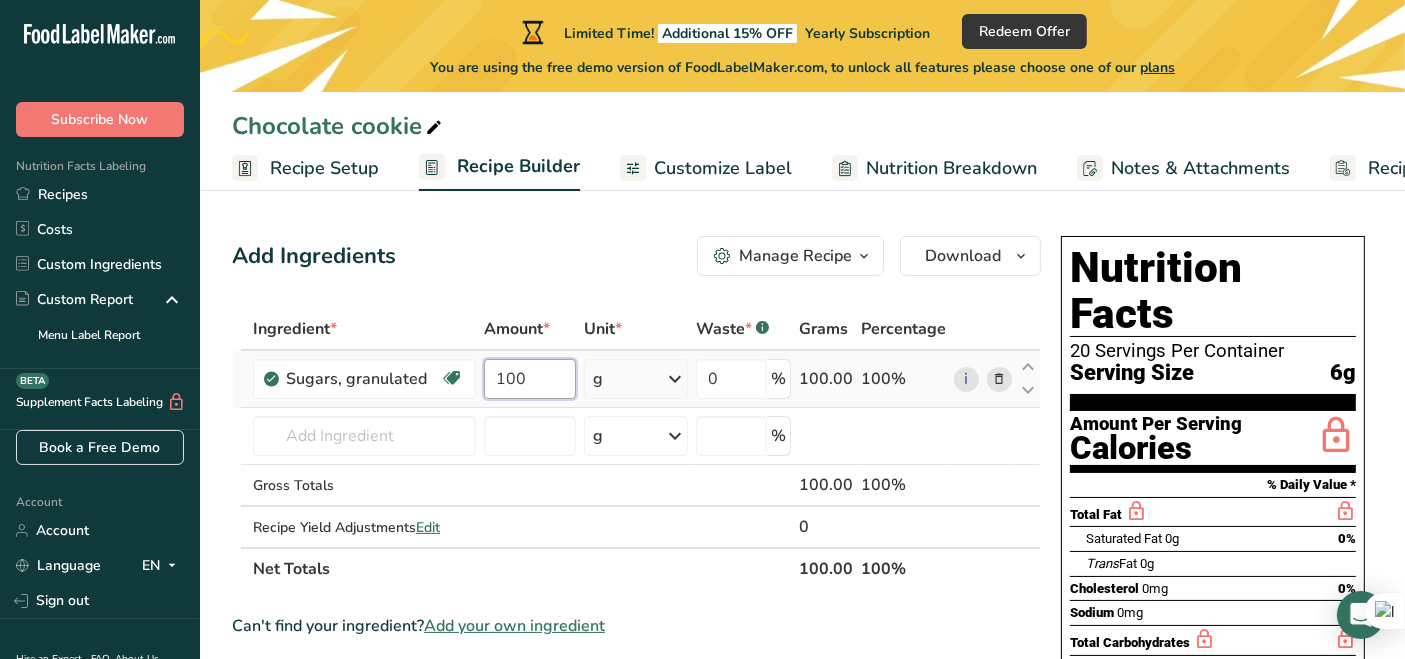 type on "100" 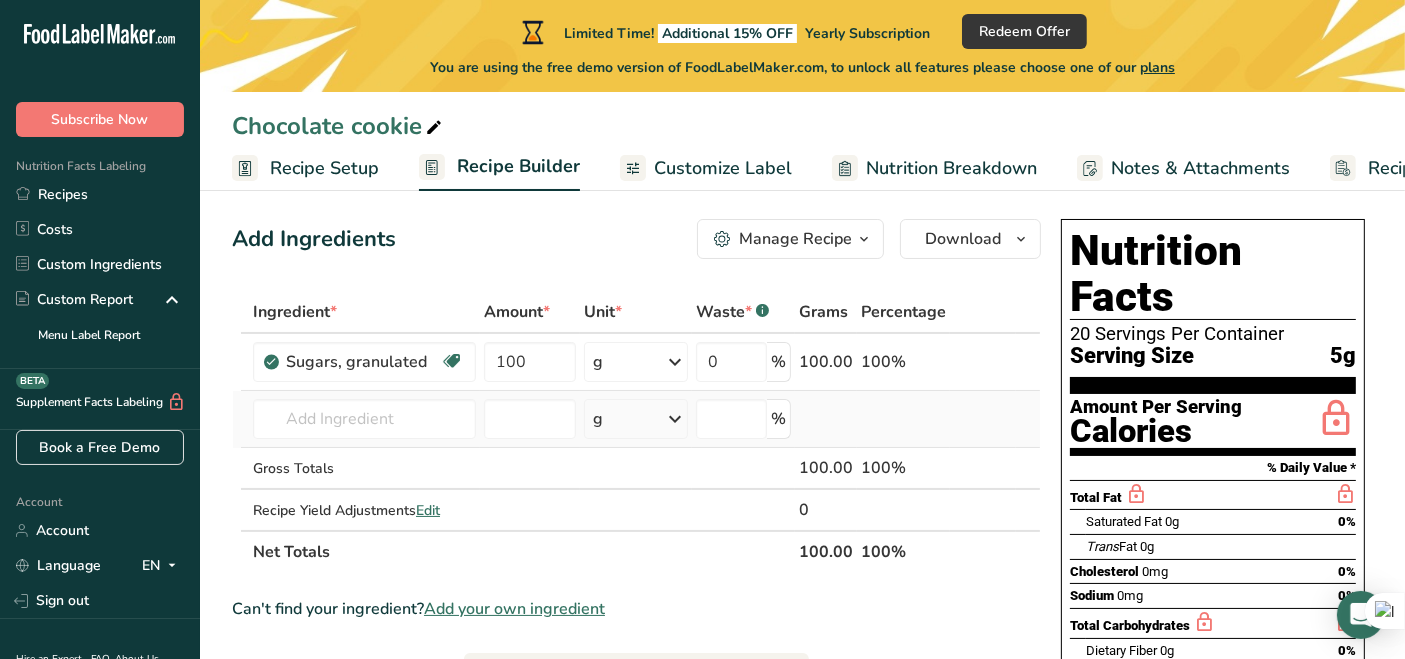 scroll, scrollTop: 17, scrollLeft: 0, axis: vertical 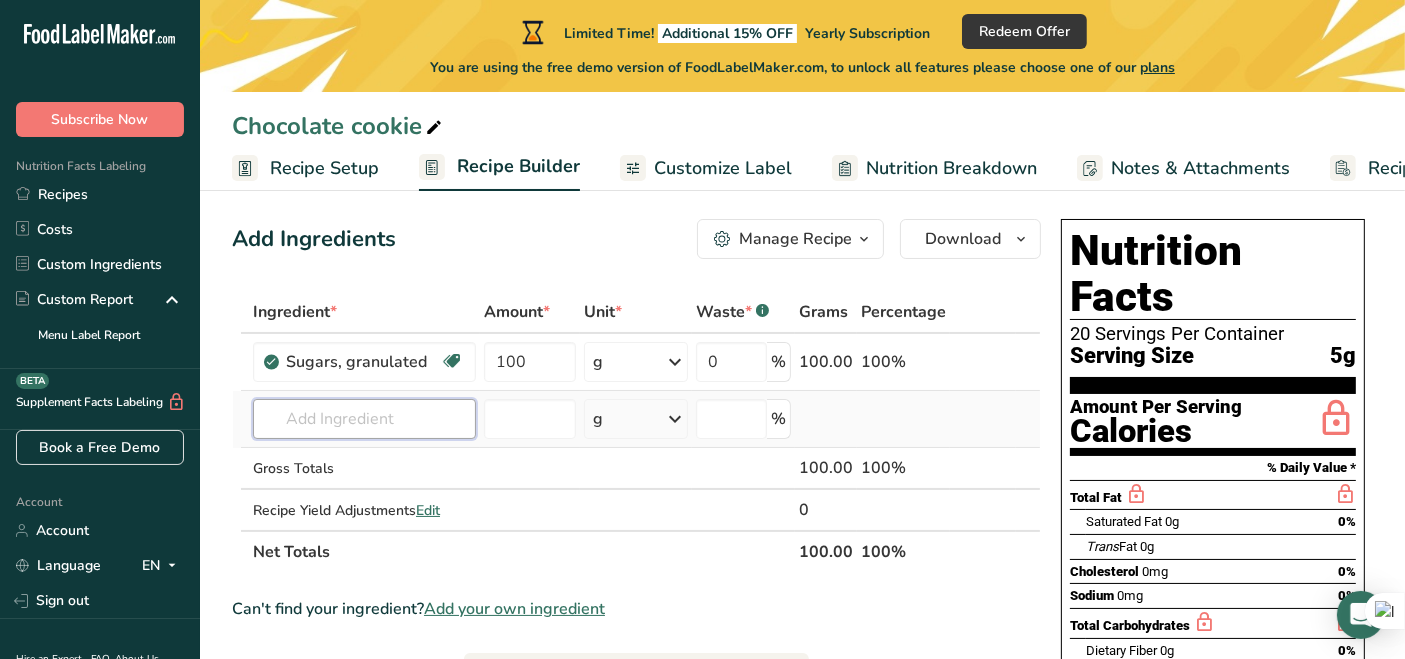 click on "Ingredient *
Amount *
Unit *
Waste *   .a-a{fill:#347362;}.b-a{fill:#fff;}          Grams
Percentage
Sugars, granulated
Dairy free
Gluten free
Vegan
Vegetarian
Soy free
100
g
Portions
1 serving packet
1 cup
Weight Units
g
kg
mg
See more
Volume Units
l
Volume units require a density conversion. If you know your ingredient's density enter it below. Otherwise, click on "RIA" our AI Regulatory bot - she will be able to help you
lb/ft3
g/cm3
Confirm
mL
lb/ft3" at bounding box center (636, 432) 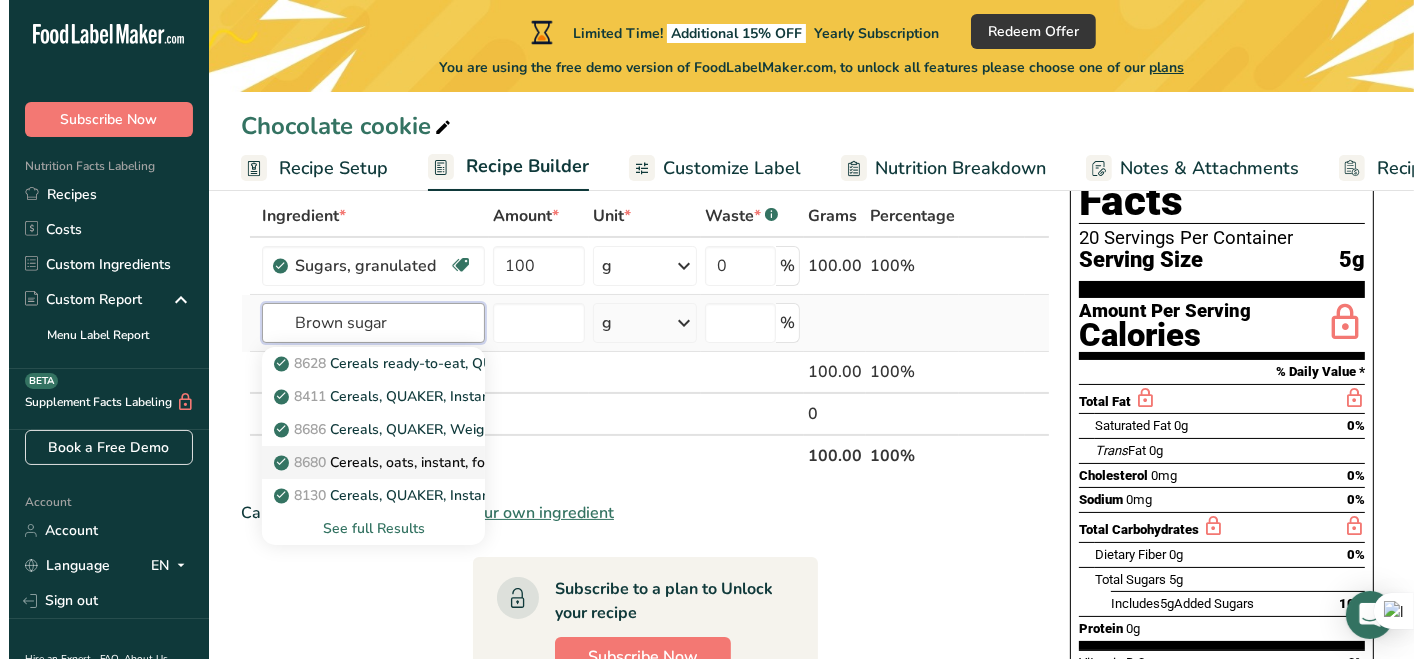 scroll, scrollTop: 117, scrollLeft: 0, axis: vertical 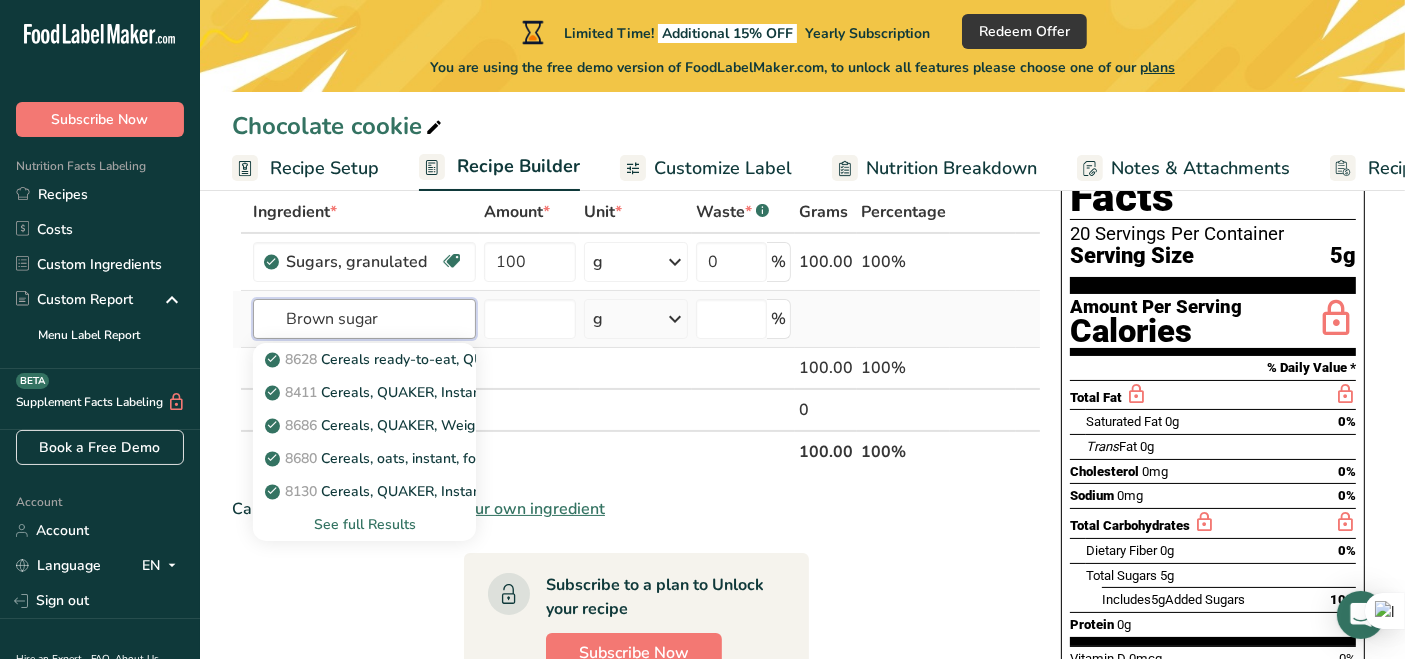 type on "Brown sugar" 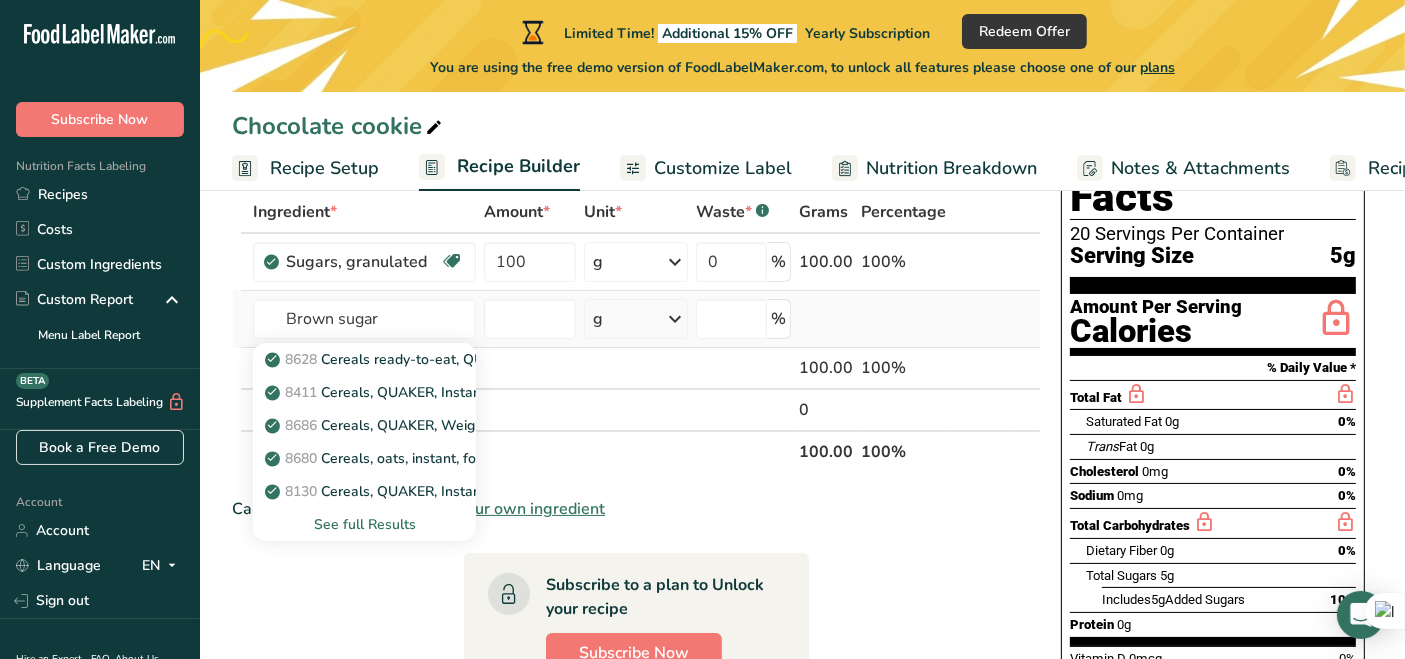 type 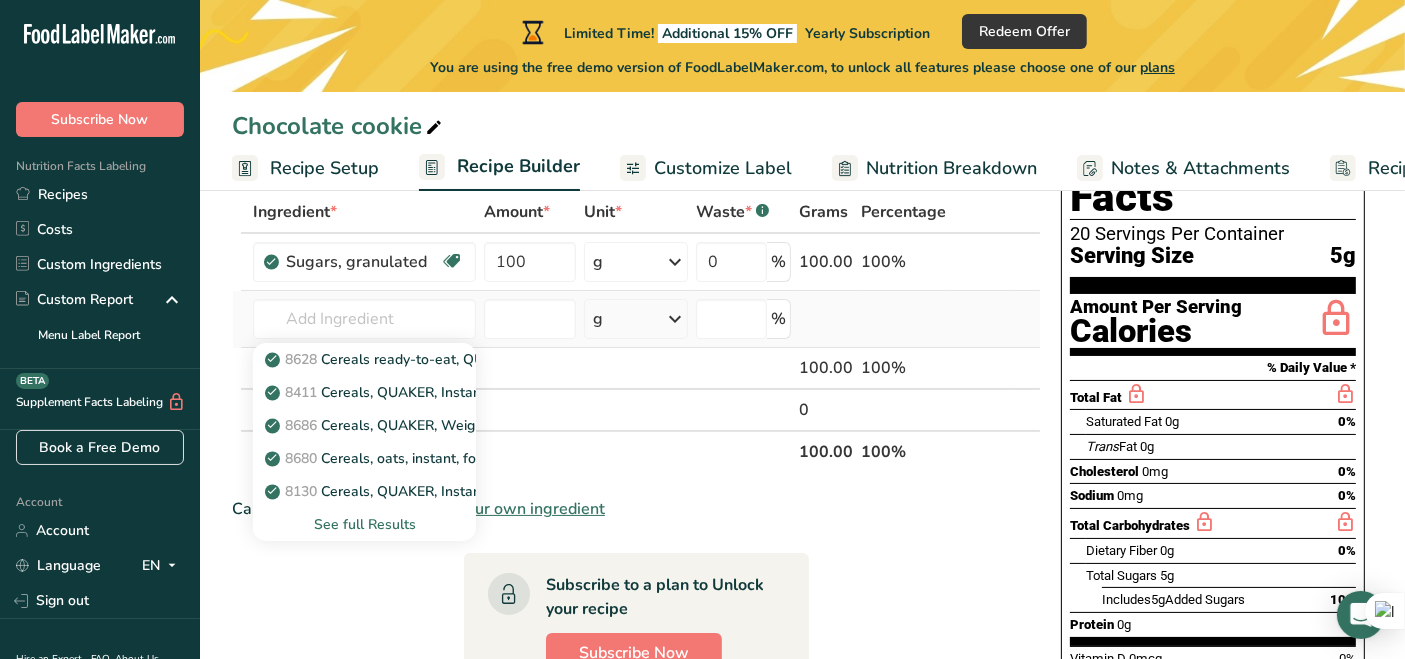 click on "See full Results" at bounding box center (364, 524) 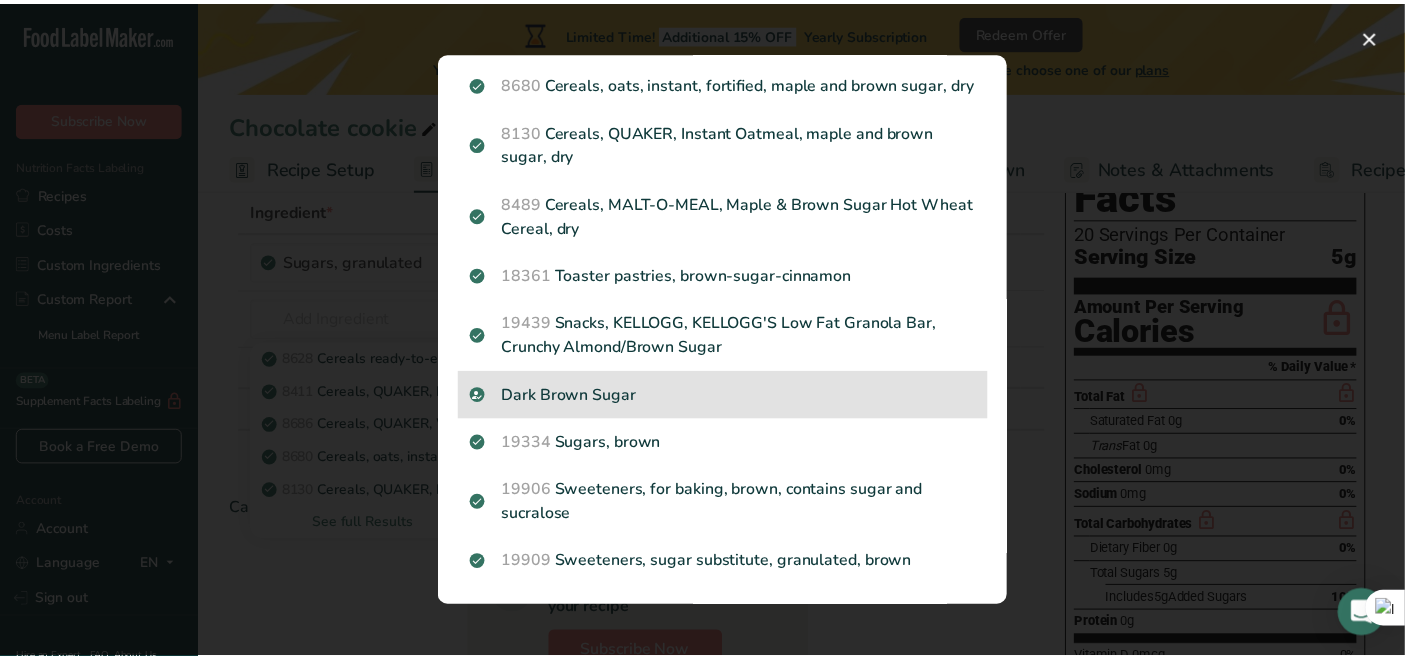 scroll, scrollTop: 291, scrollLeft: 0, axis: vertical 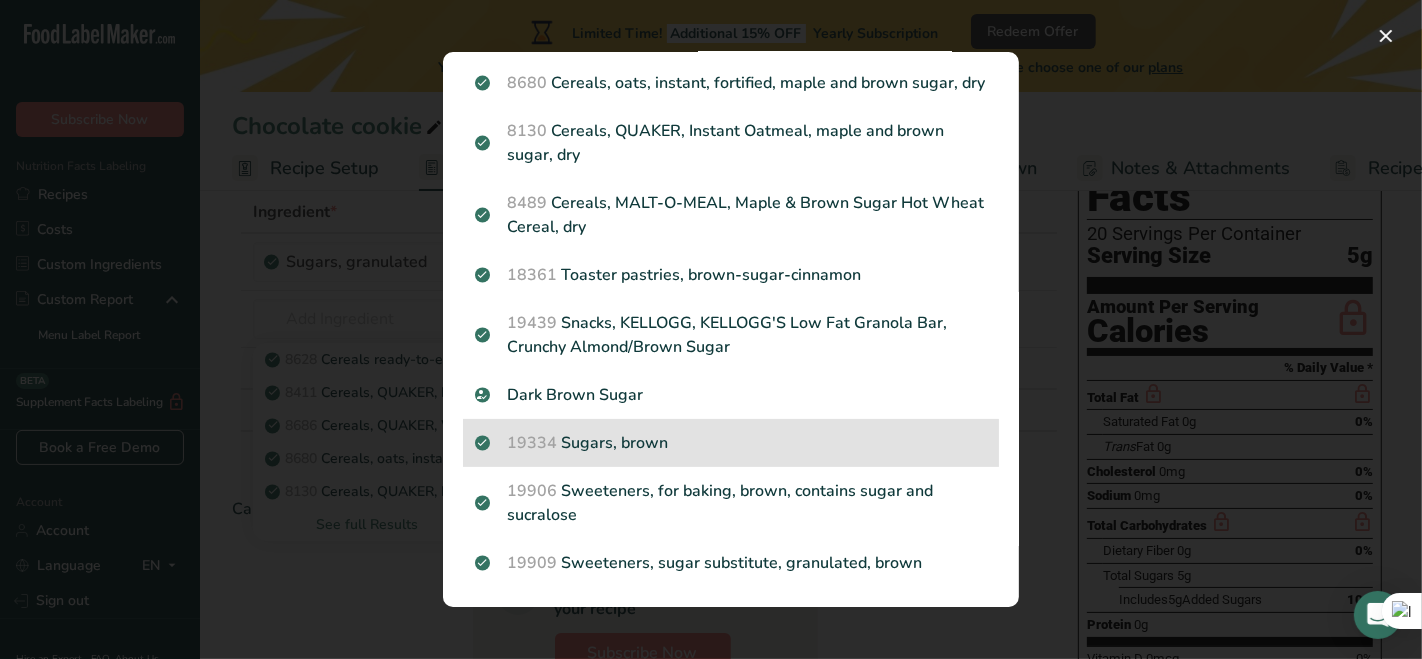 click on "19334
Sugars, brown" at bounding box center (731, 443) 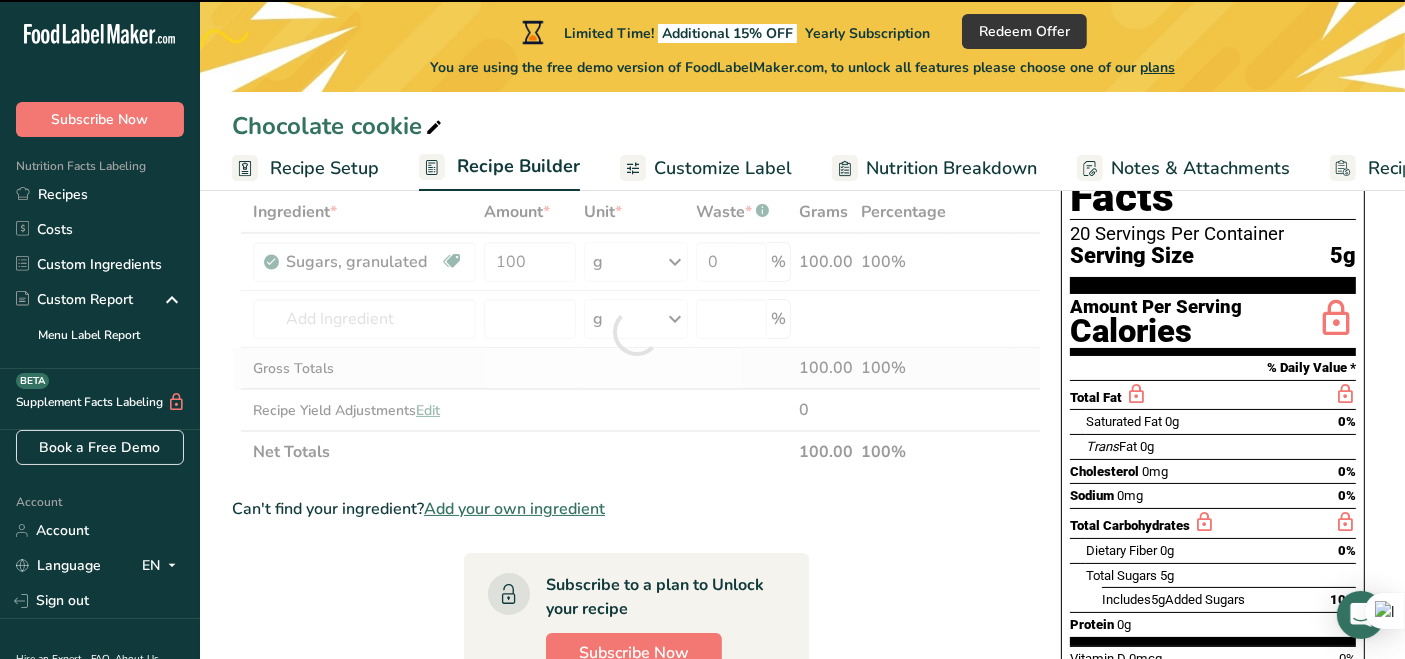 type on "0" 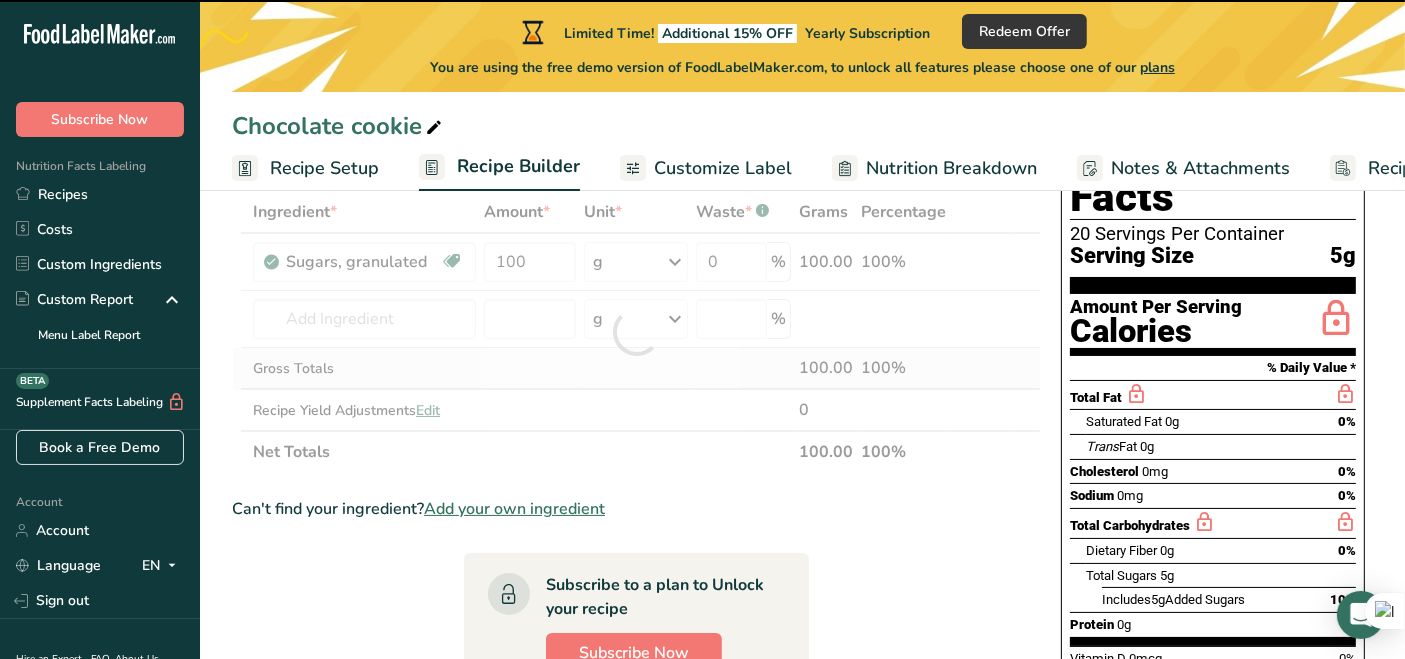 type on "0" 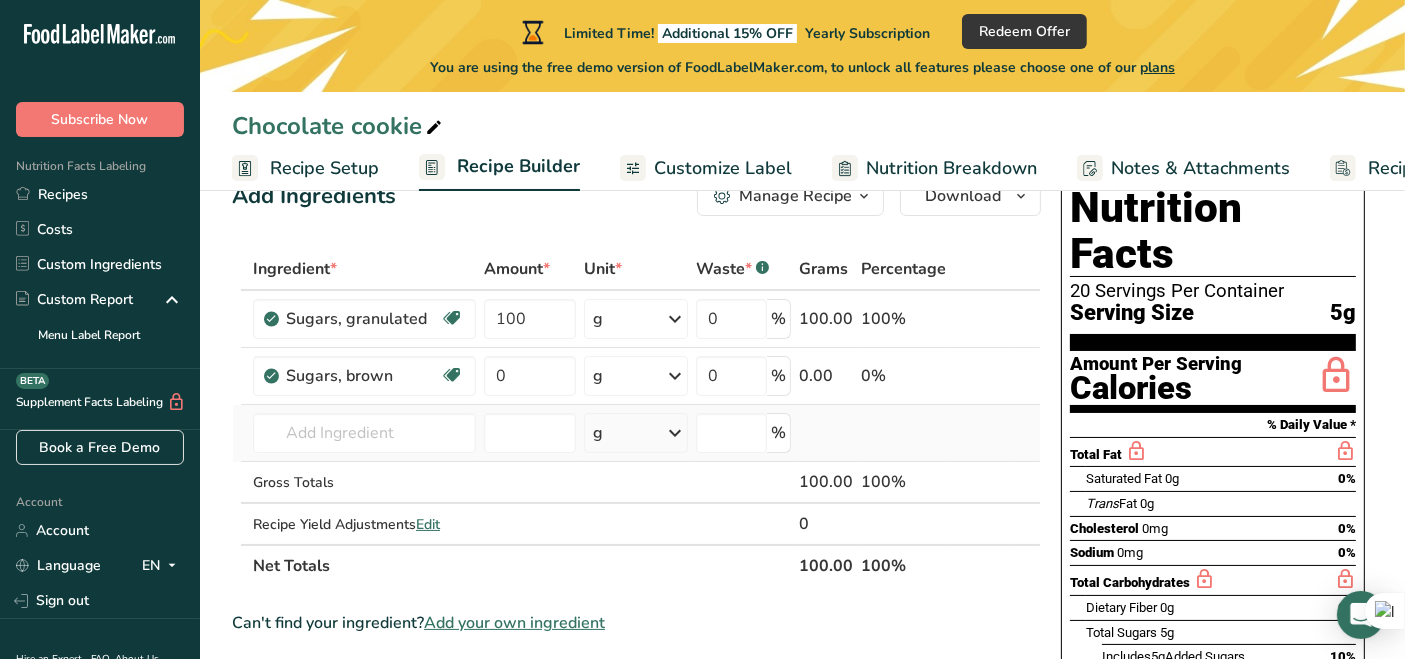 scroll, scrollTop: 57, scrollLeft: 0, axis: vertical 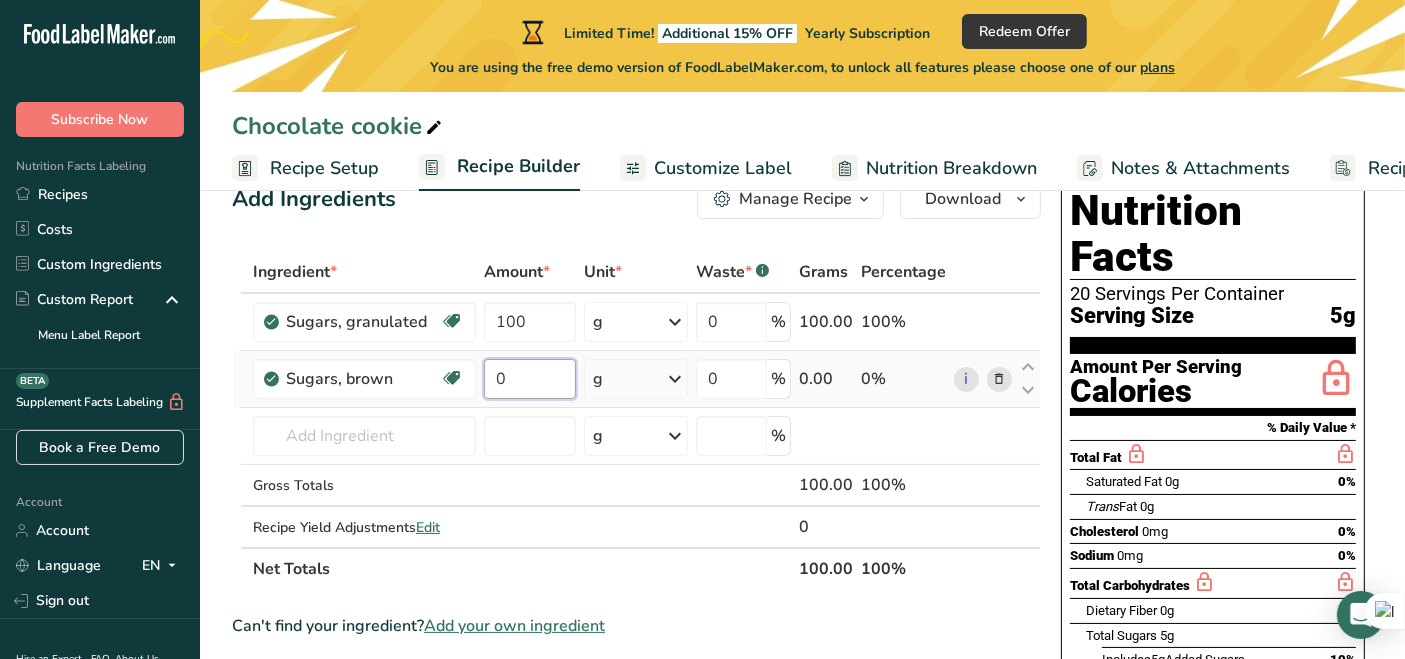 click on "0" at bounding box center [530, 379] 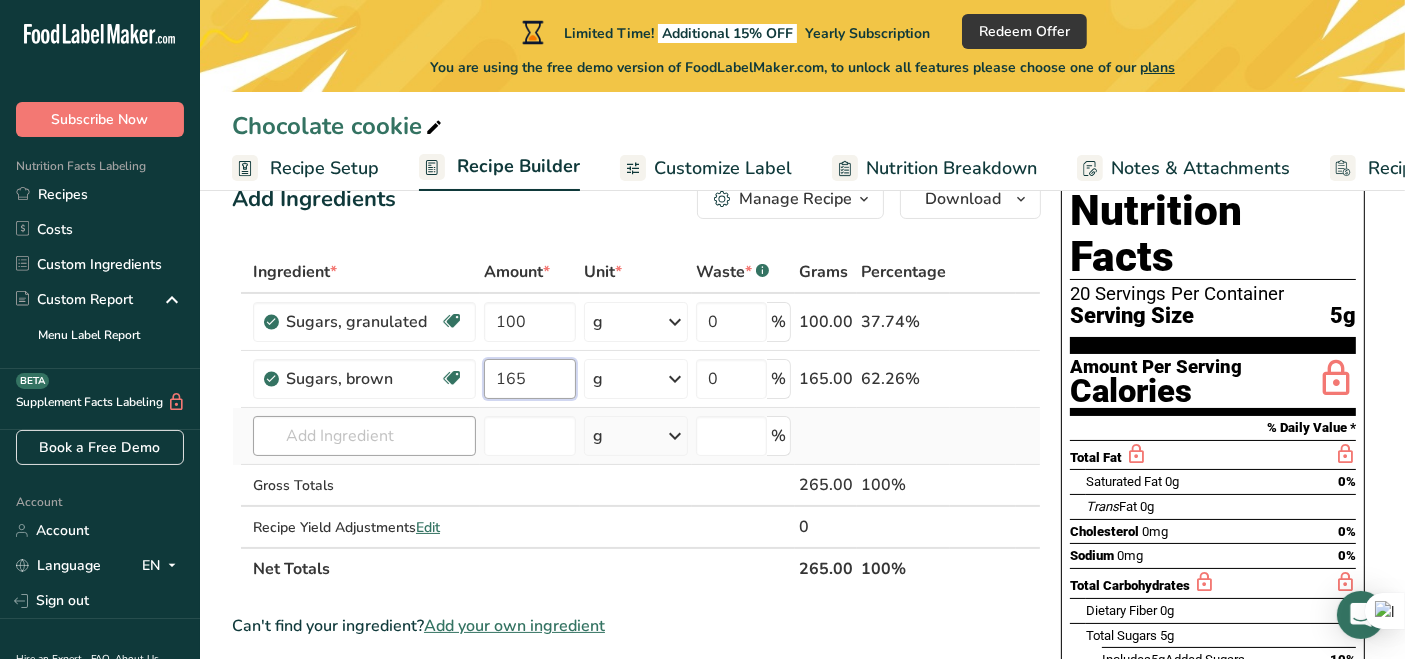 type on "165" 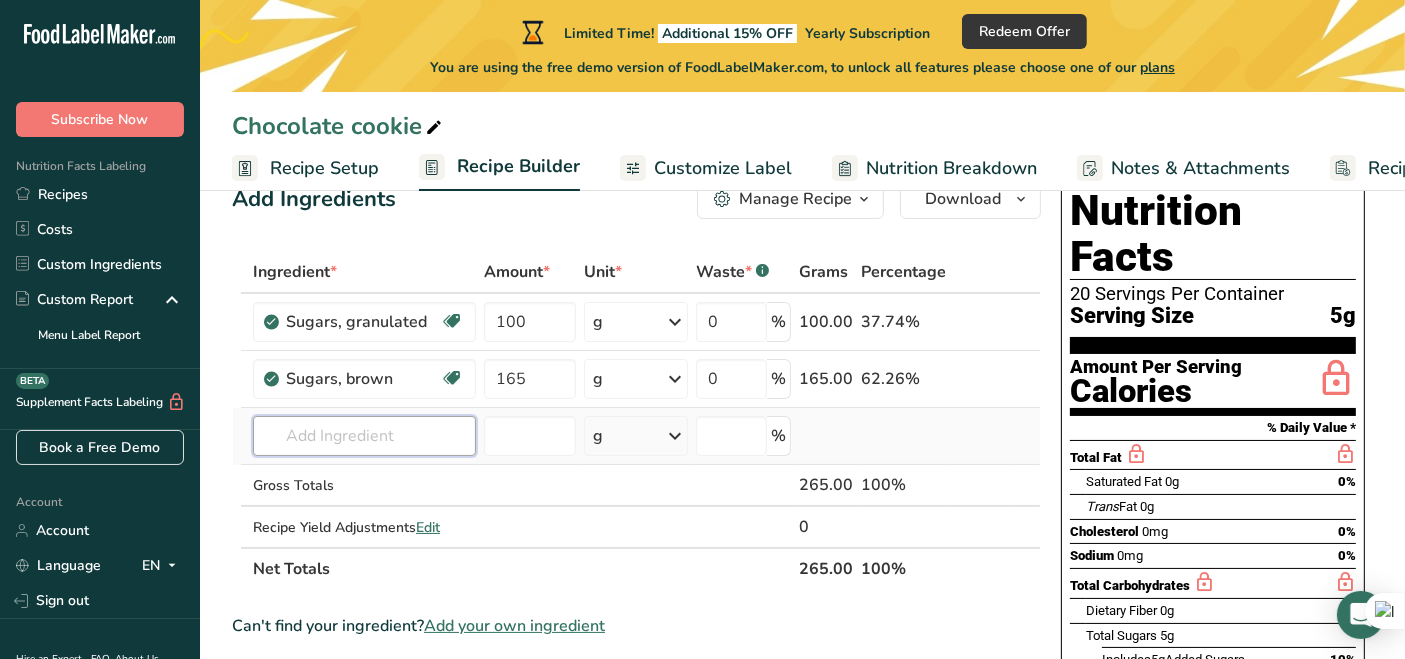 click on "Ingredient *
Amount *
Unit *
Waste *   .a-a{fill:#347362;}.b-a{fill:#fff;}          Grams
Percentage
Sugars, granulated
Dairy free
Gluten free
Vegan
Vegetarian
Soy free
100
g
Portions
1 serving packet
1 cup
Weight Units
g
kg
mg
See more
Volume Units
l
Volume units require a density conversion. If you know your ingredient's density enter it below. Otherwise, click on "RIA" our AI Regulatory bot - she will be able to help you
lb/ft3
g/cm3
Confirm
mL
lb/ft3" at bounding box center (636, 420) 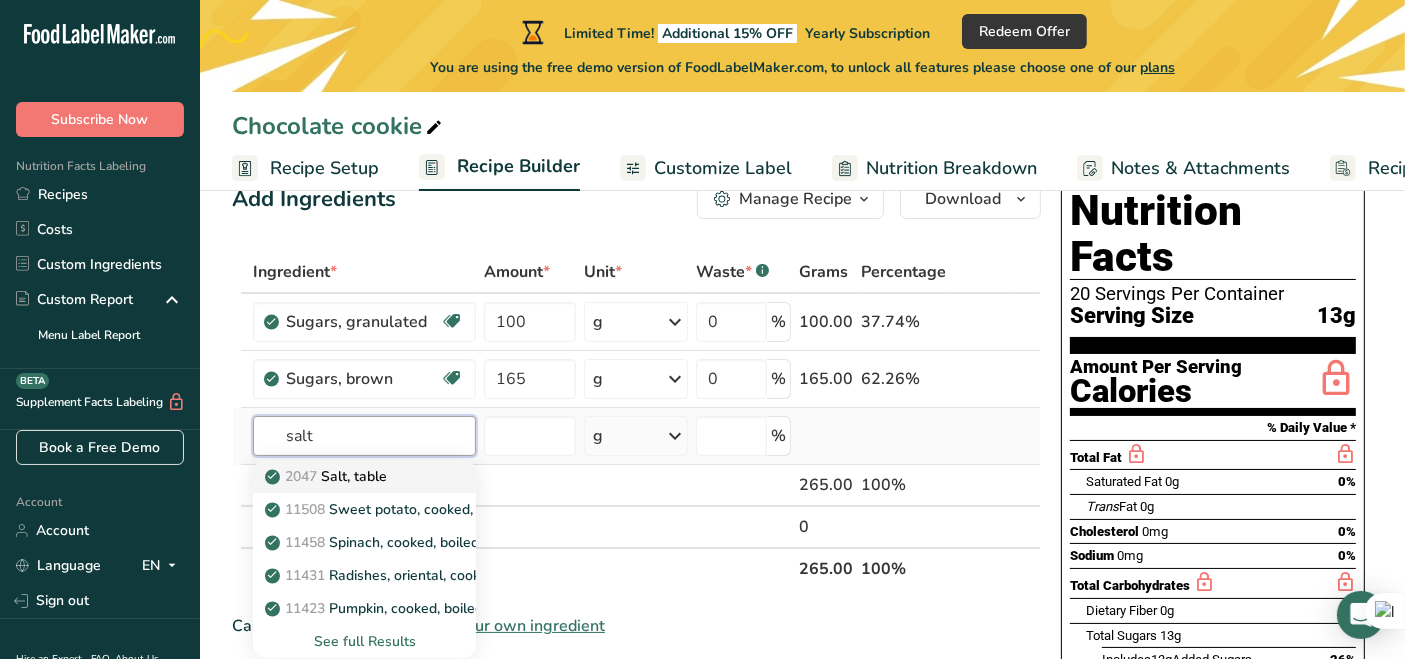 type on "salt" 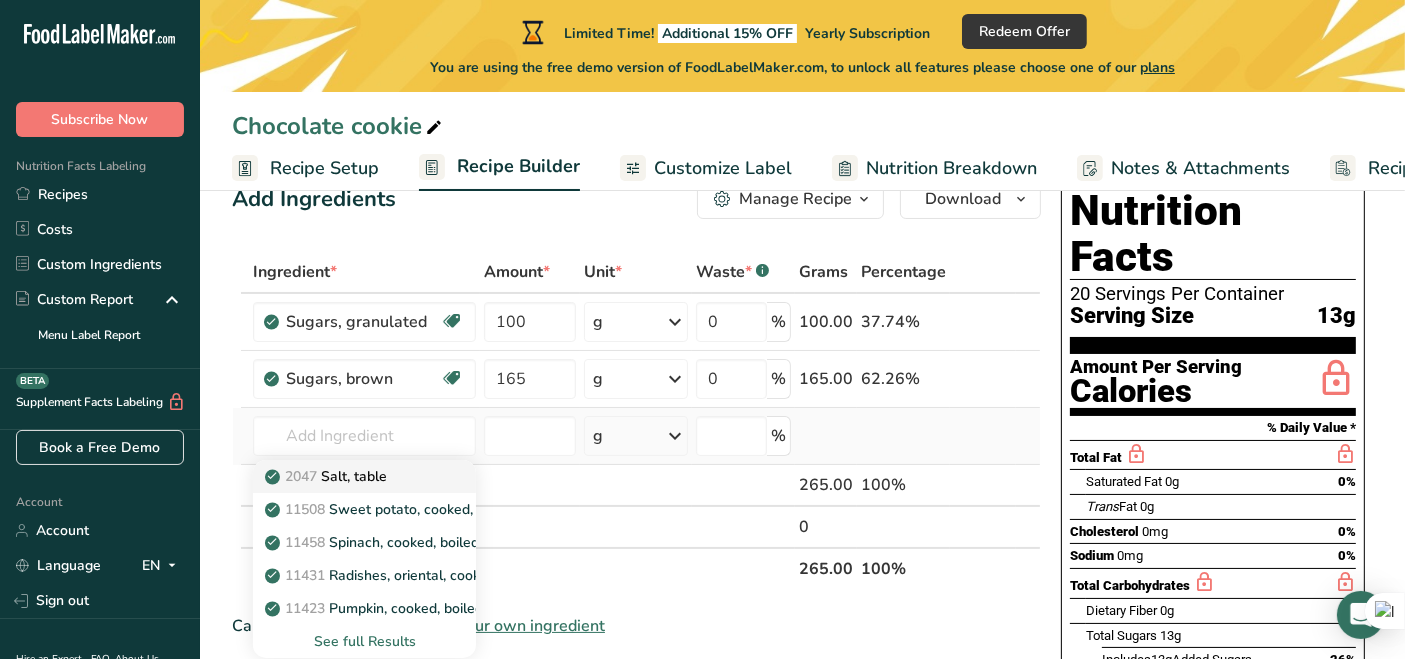 click on "2047
Salt, table" at bounding box center (348, 476) 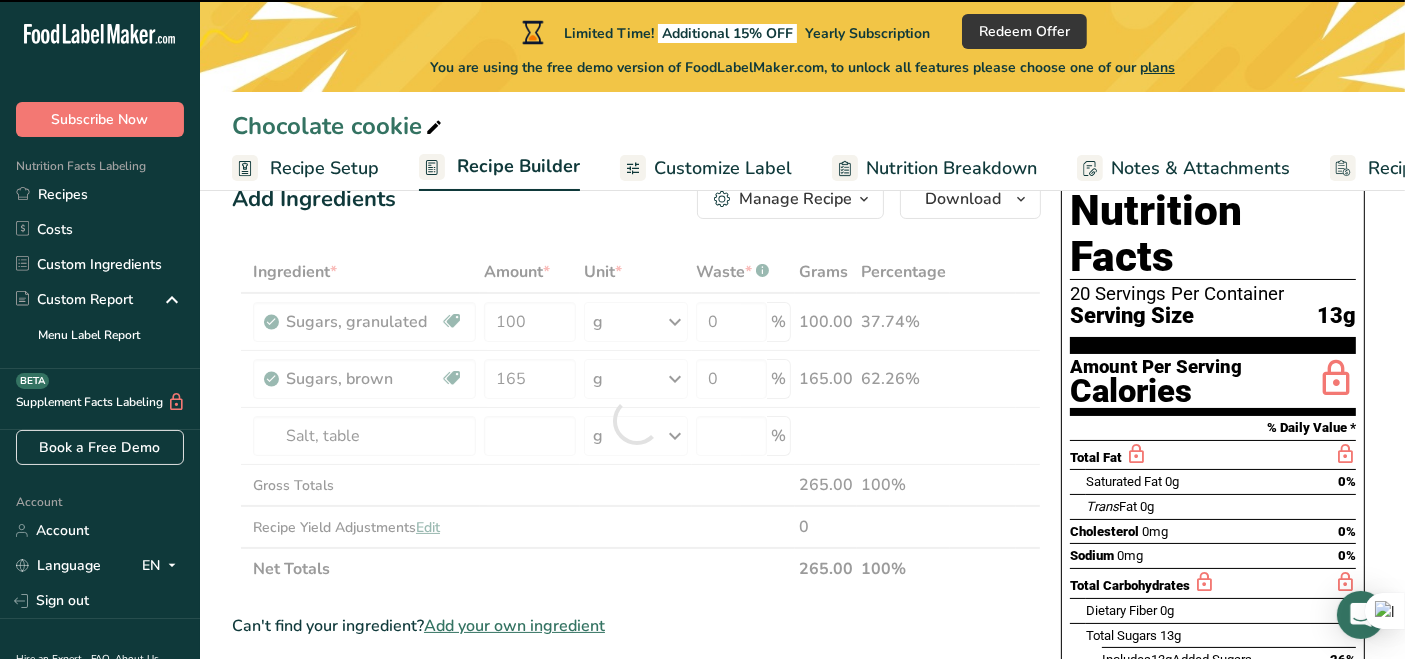 type on "0" 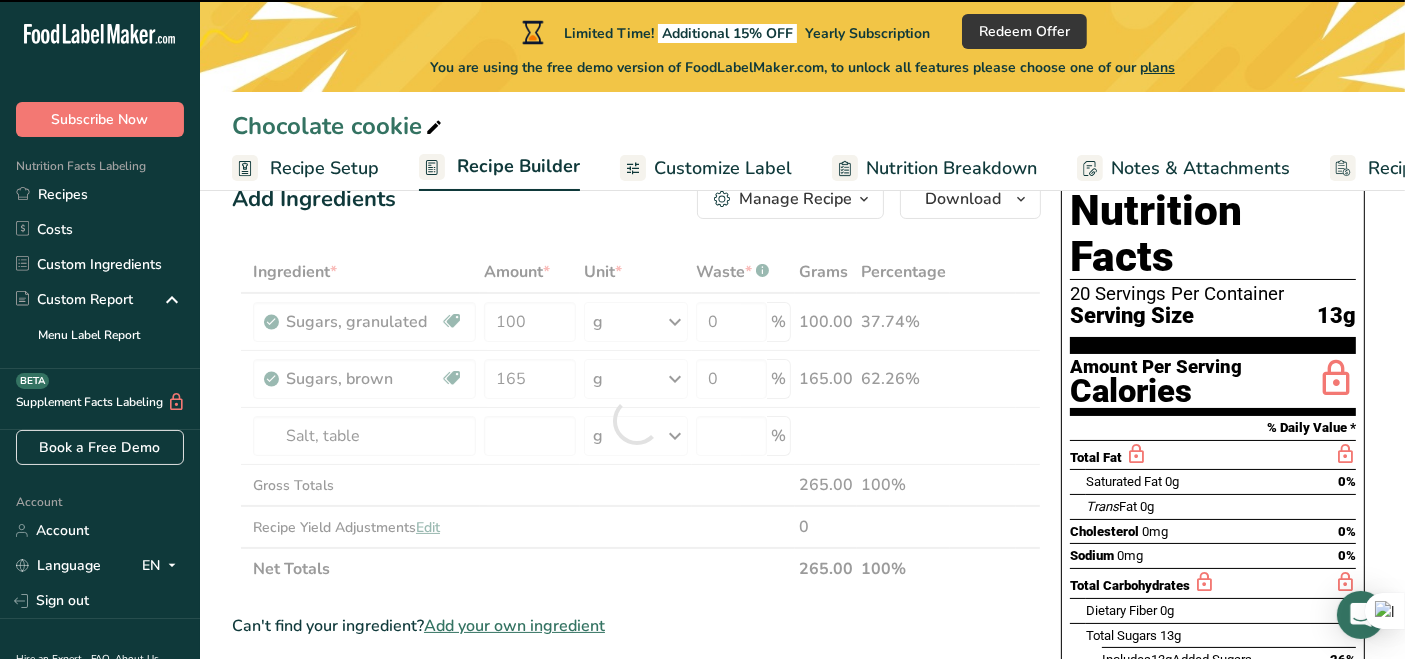 type on "0" 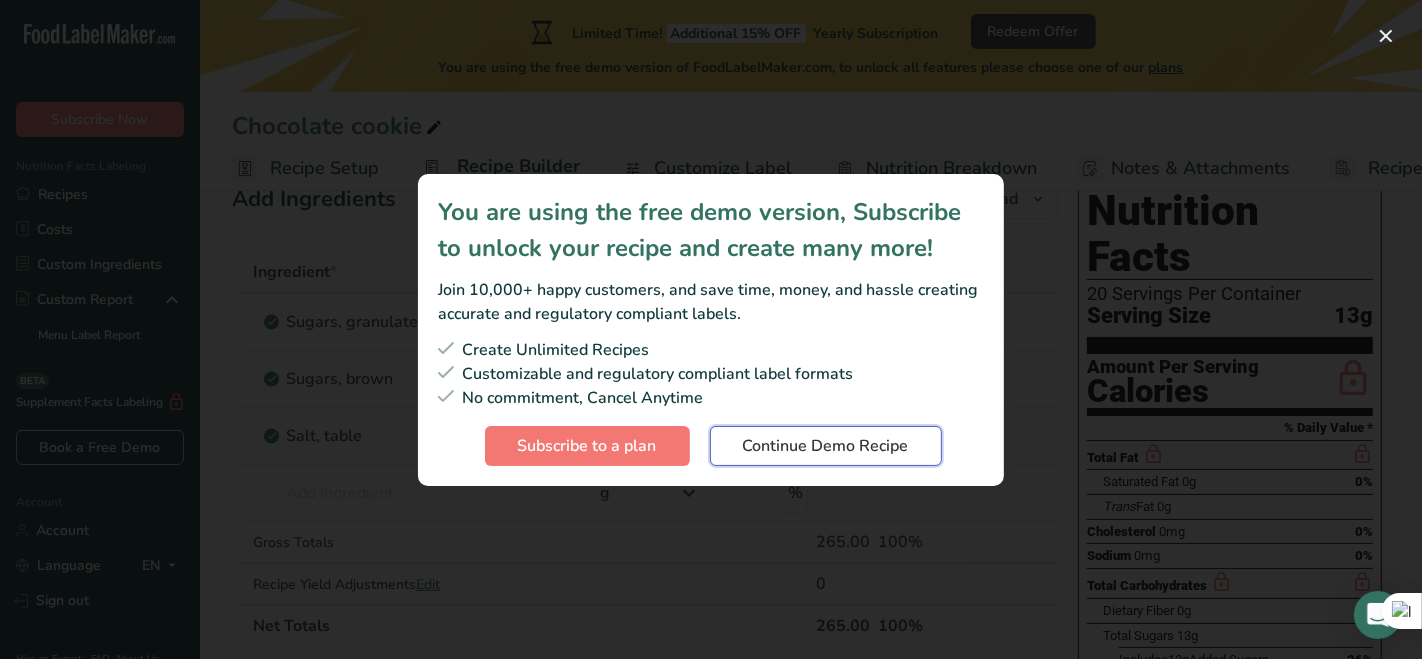 click on "Continue Demo Recipe" at bounding box center [826, 446] 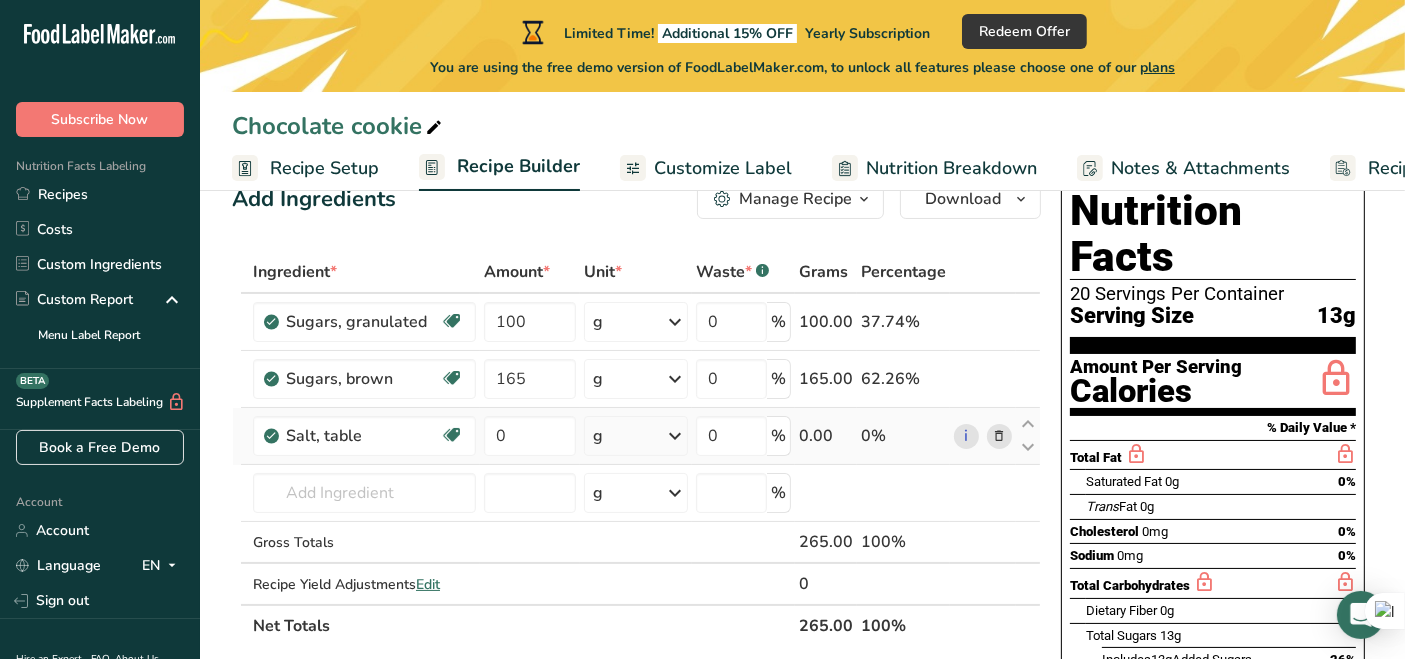 click on "g" at bounding box center (636, 436) 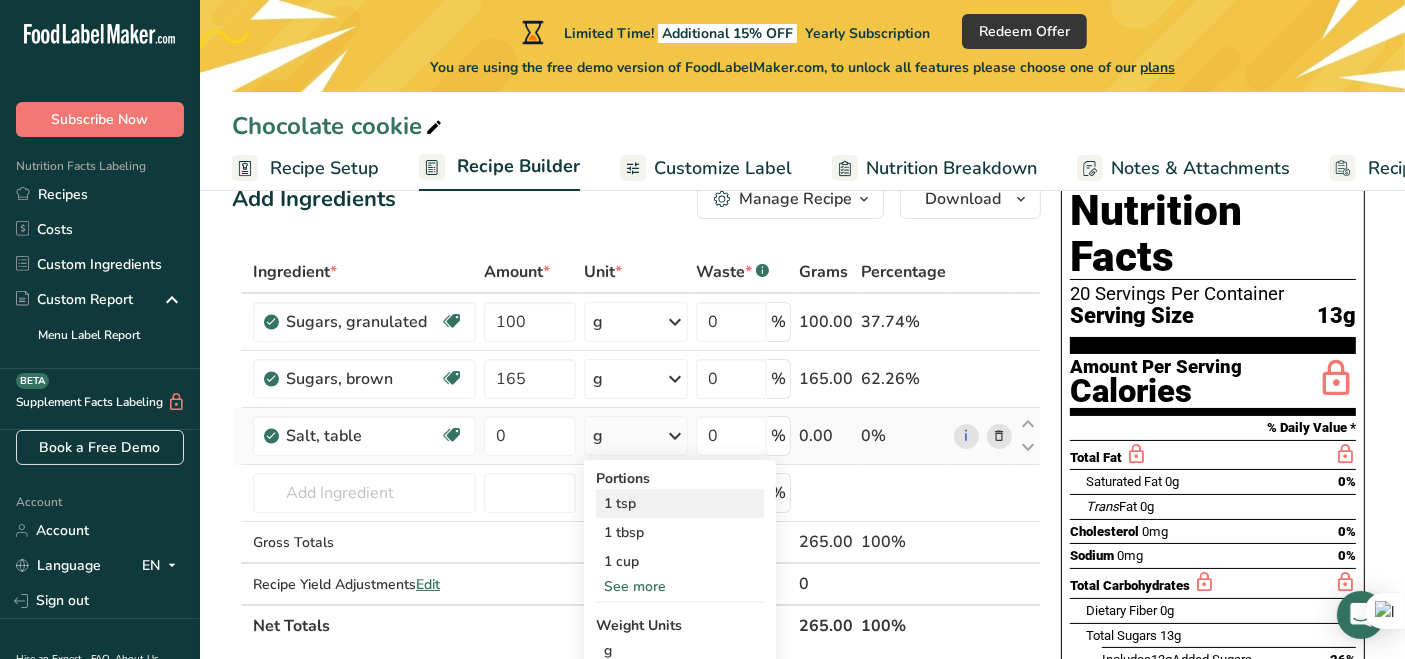 click on "1 tsp" at bounding box center (680, 503) 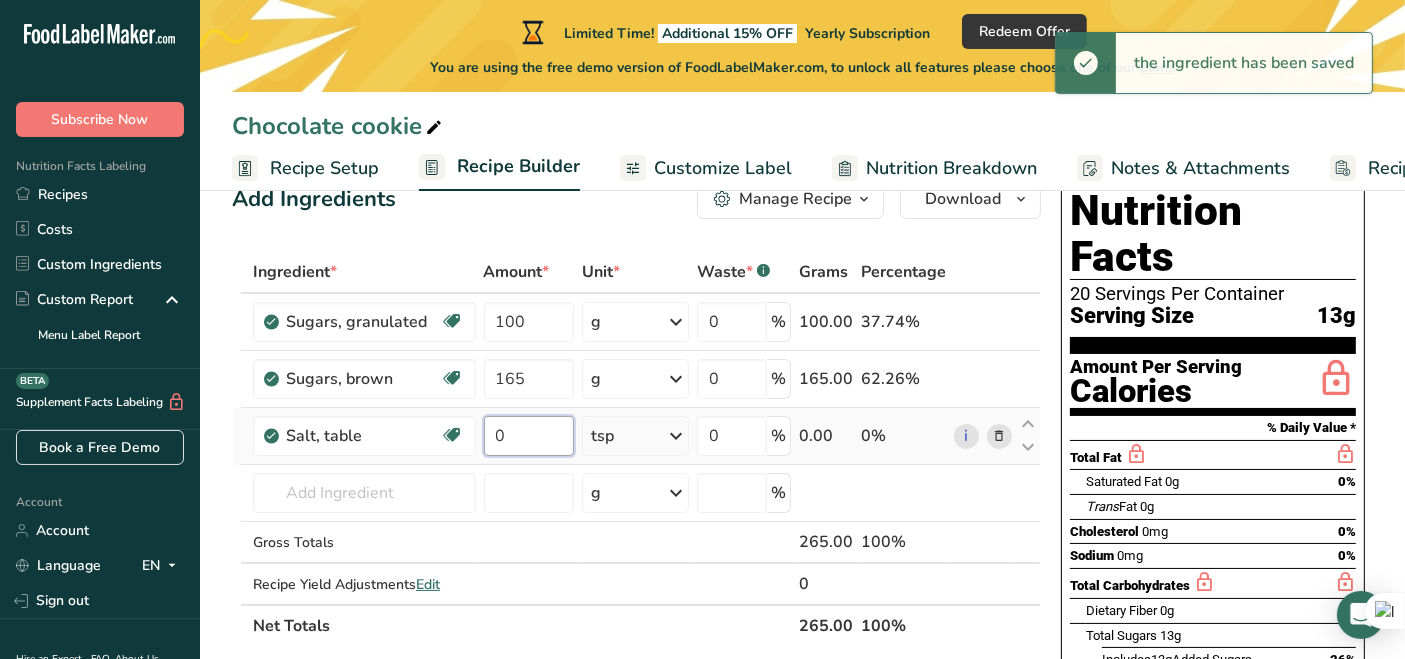 click on "0" at bounding box center (529, 436) 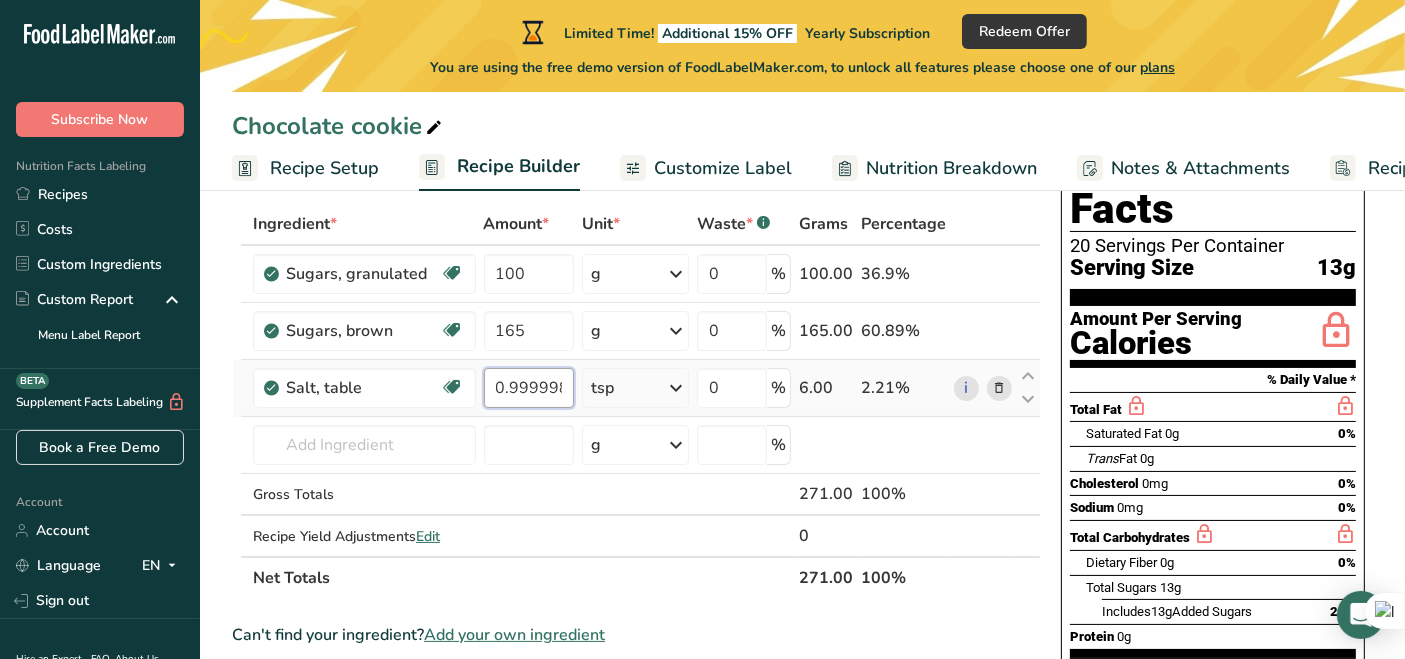 scroll, scrollTop: 102, scrollLeft: 0, axis: vertical 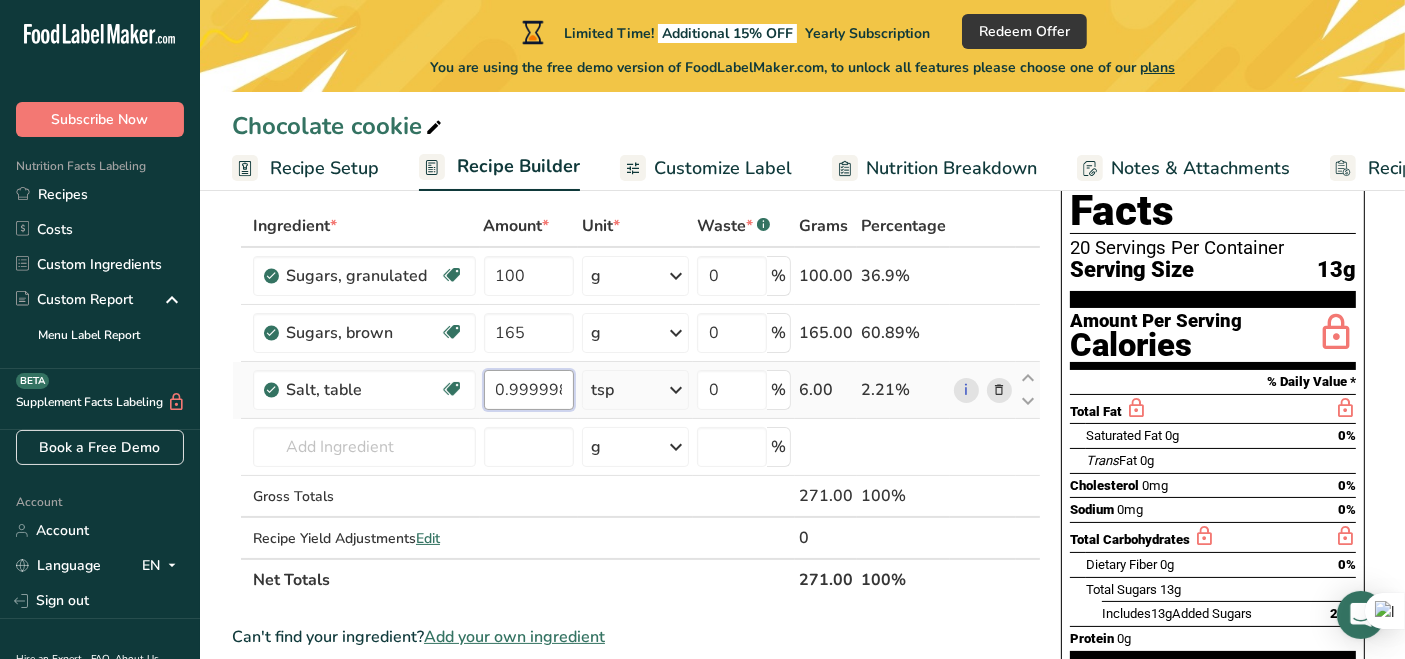 type on "0.999998" 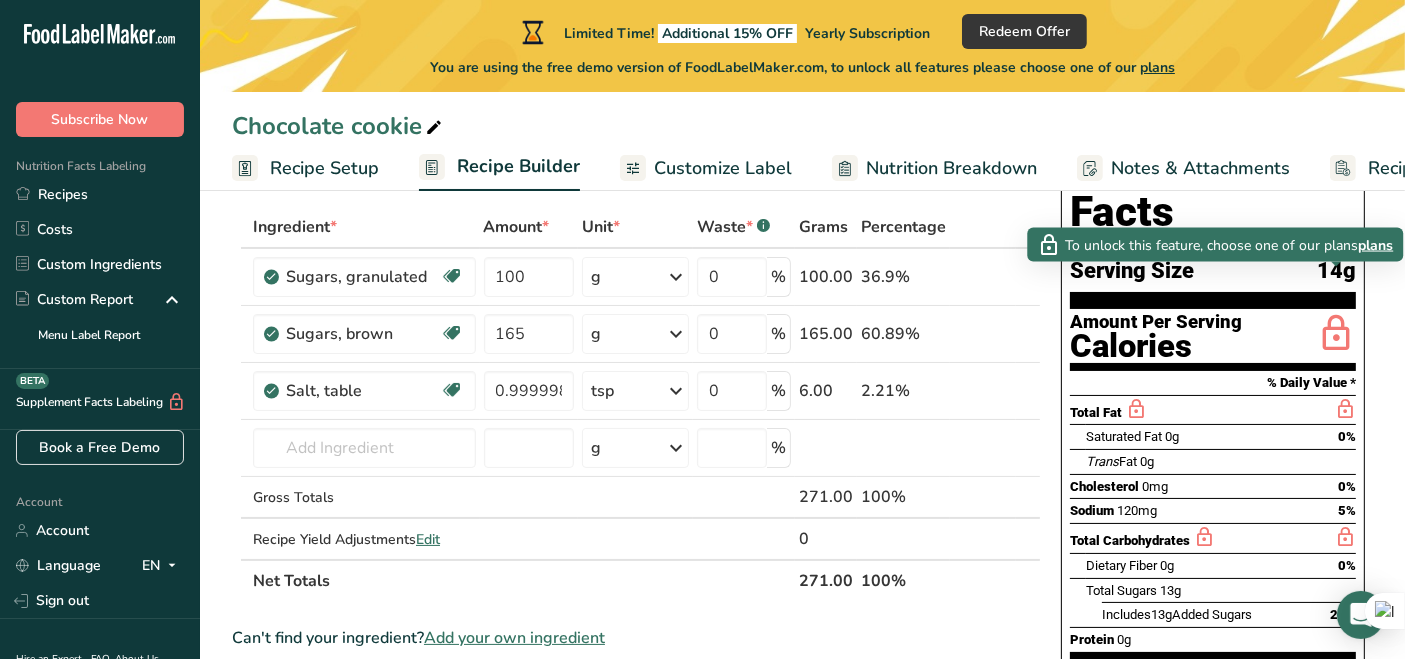 click at bounding box center [1336, 334] 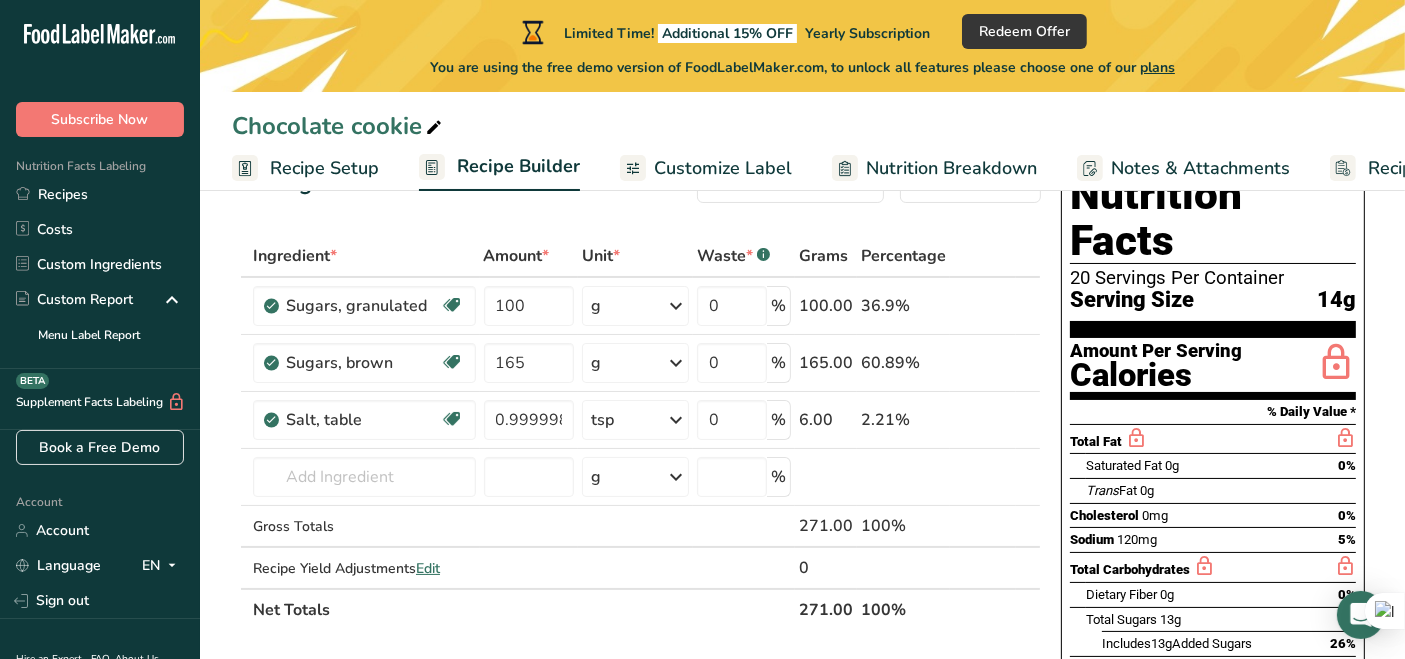 scroll, scrollTop: 23, scrollLeft: 0, axis: vertical 